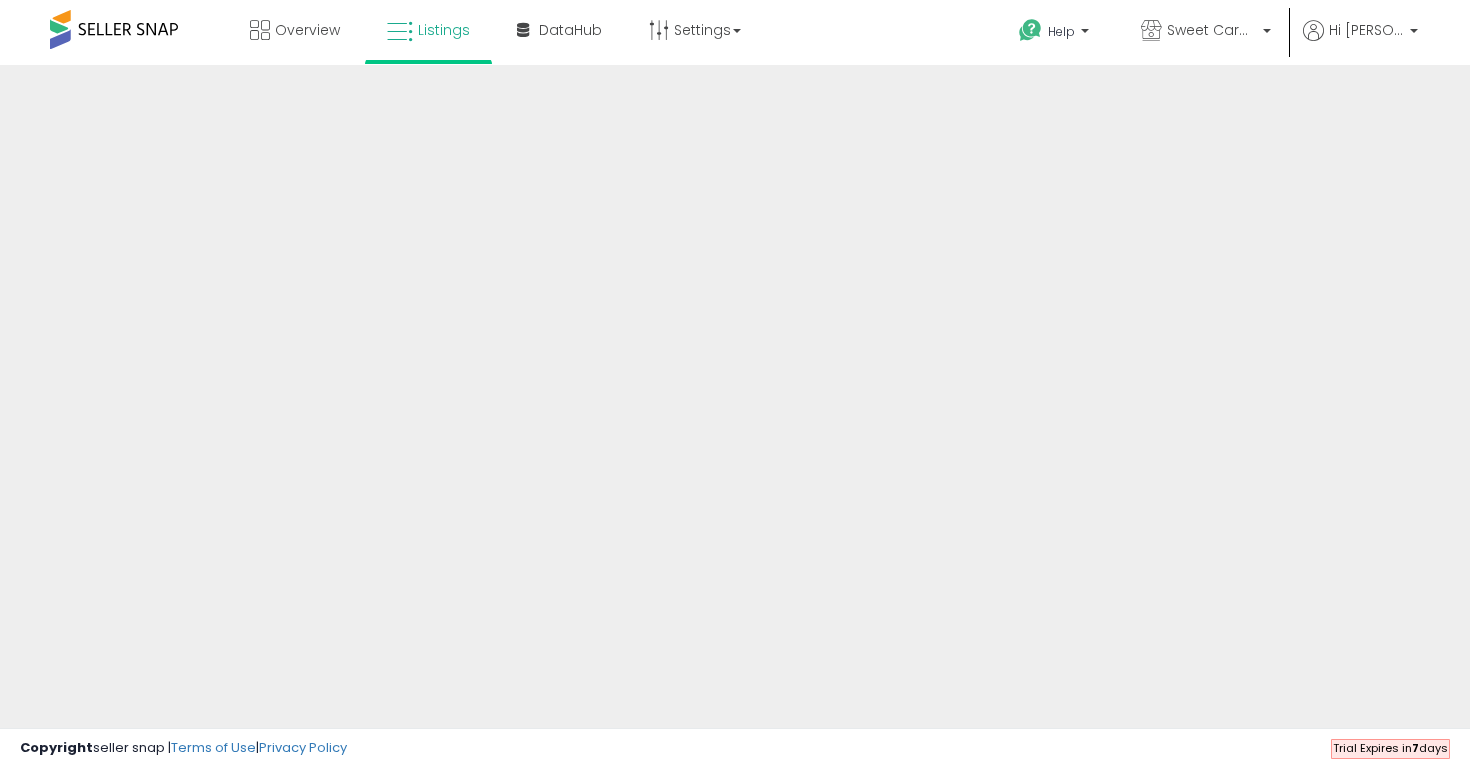 scroll, scrollTop: 0, scrollLeft: 0, axis: both 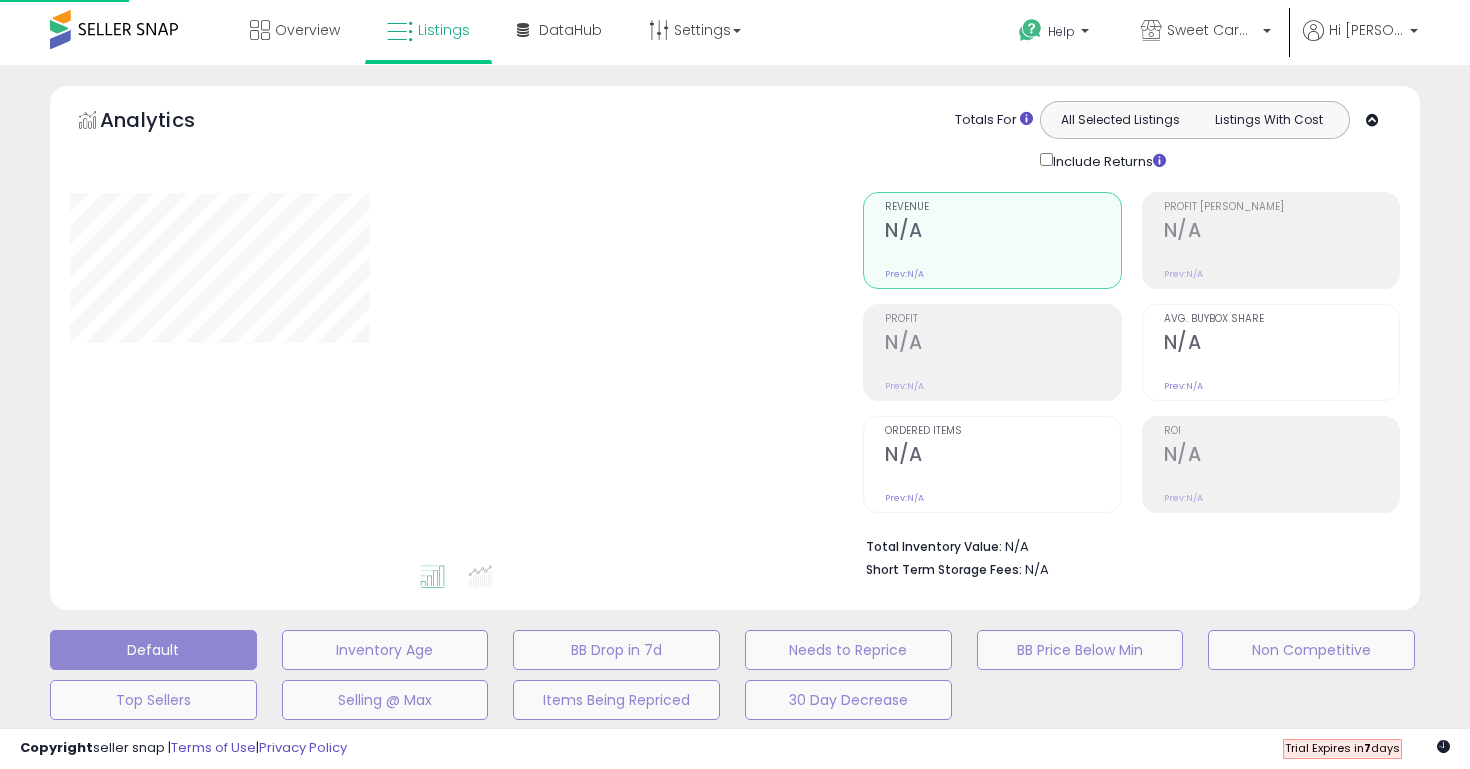select 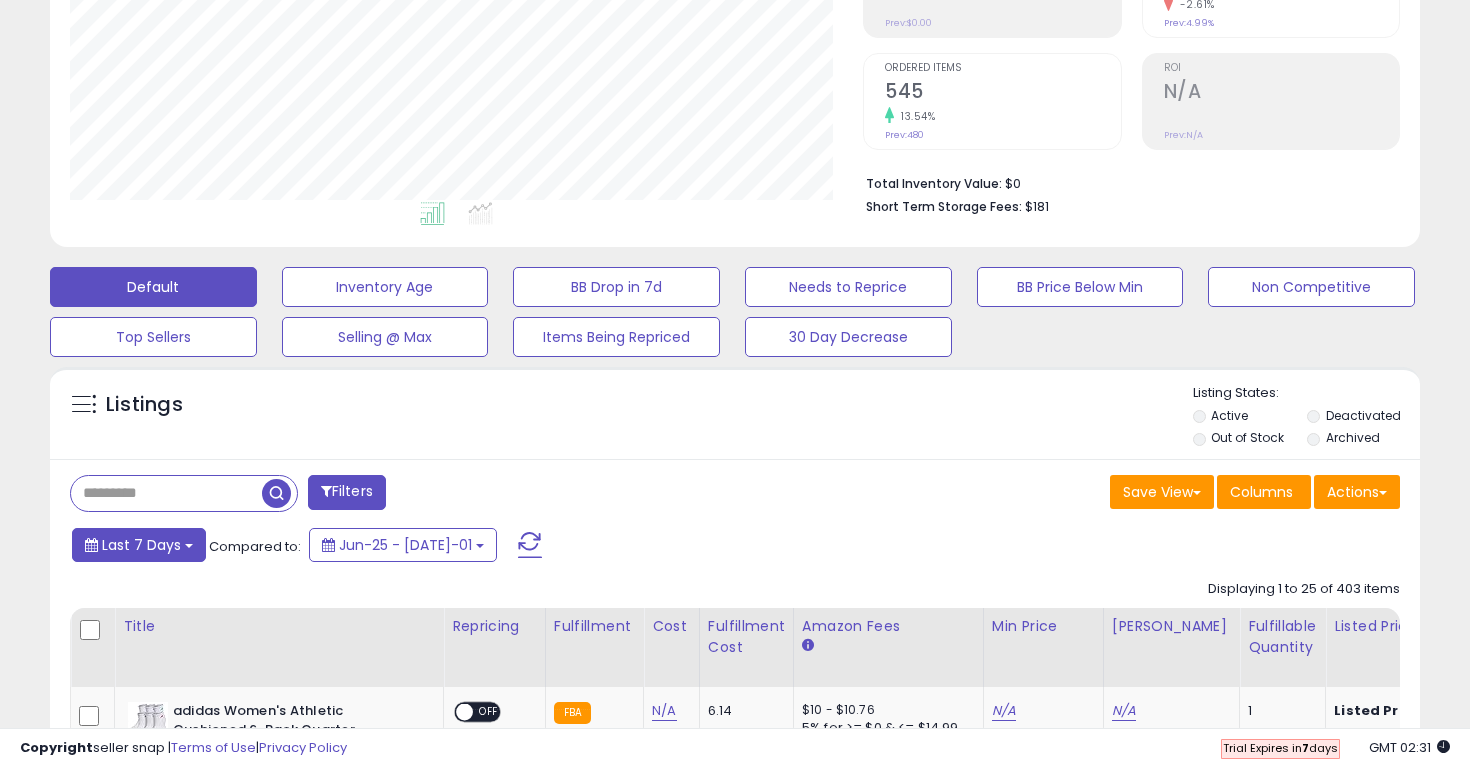 scroll, scrollTop: 456, scrollLeft: 0, axis: vertical 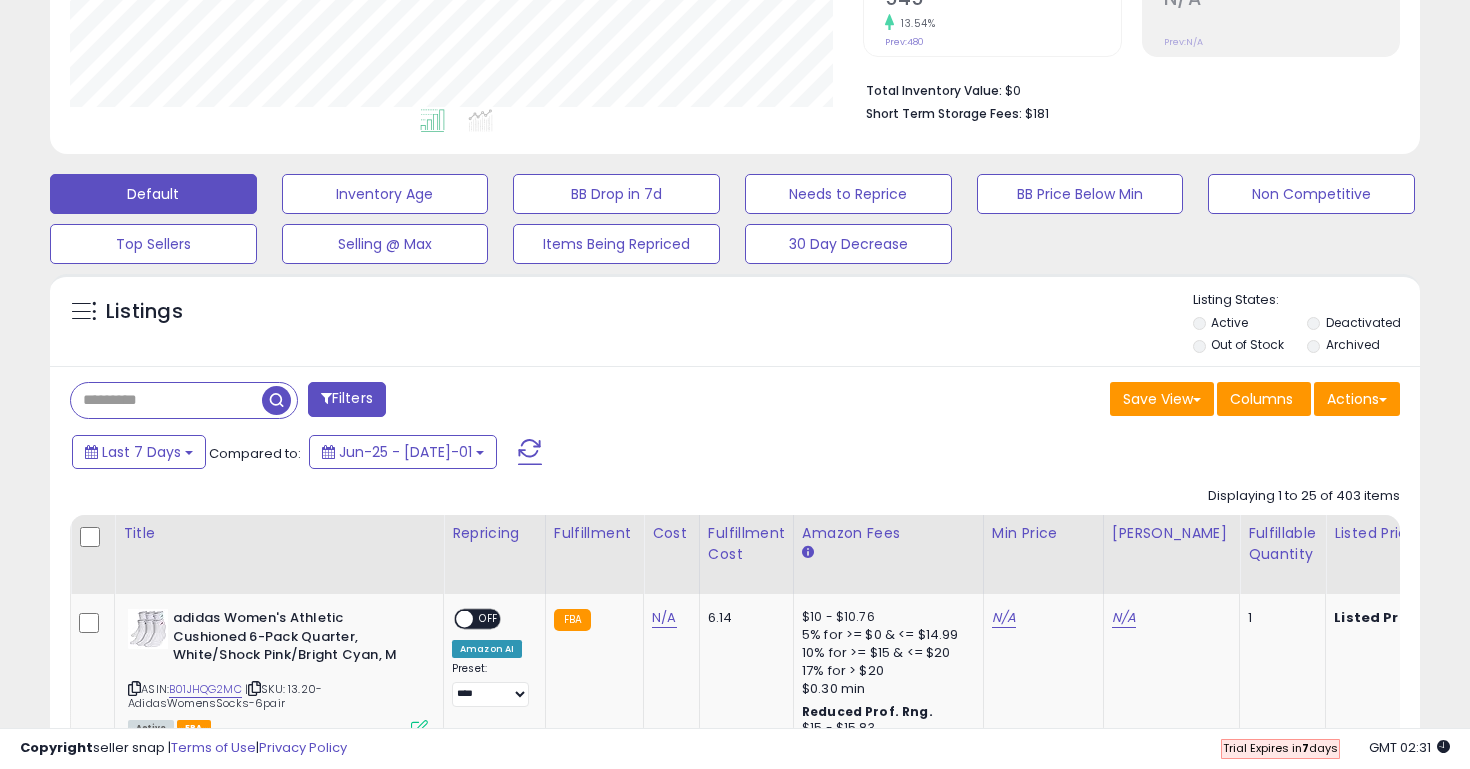 click at bounding box center [166, 400] 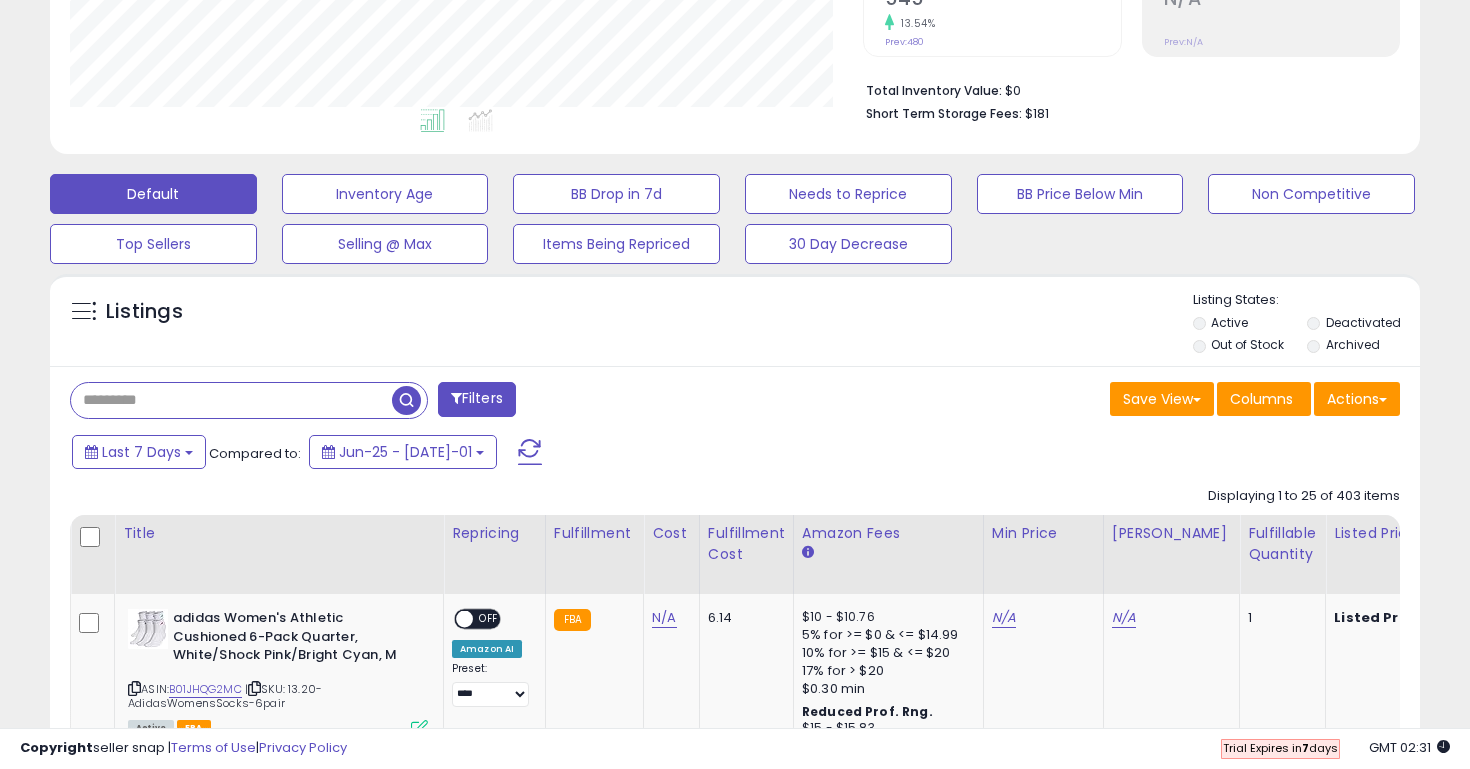 type on "*******" 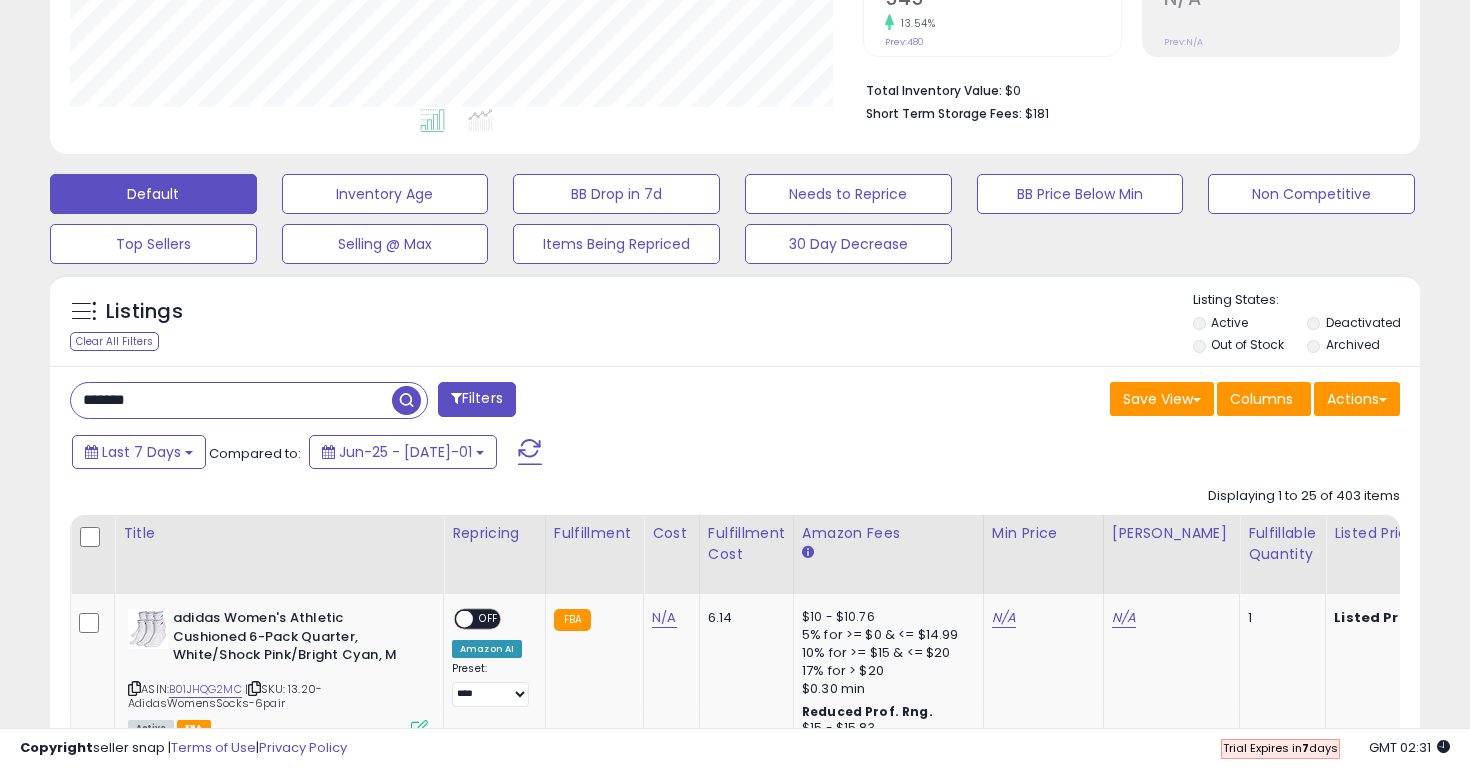 click on "Filters" at bounding box center (477, 399) 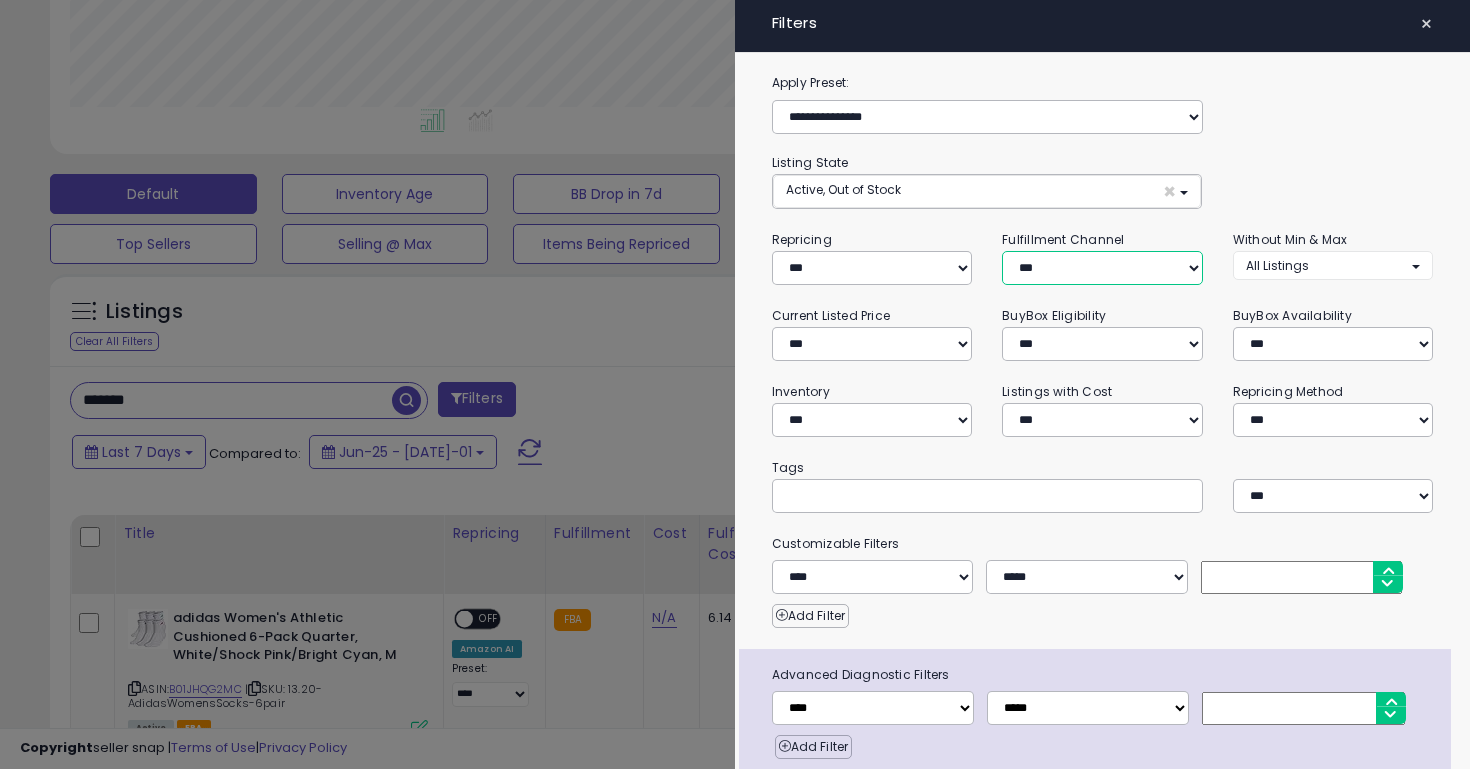 click on "***
***
***
***" at bounding box center [1102, 268] 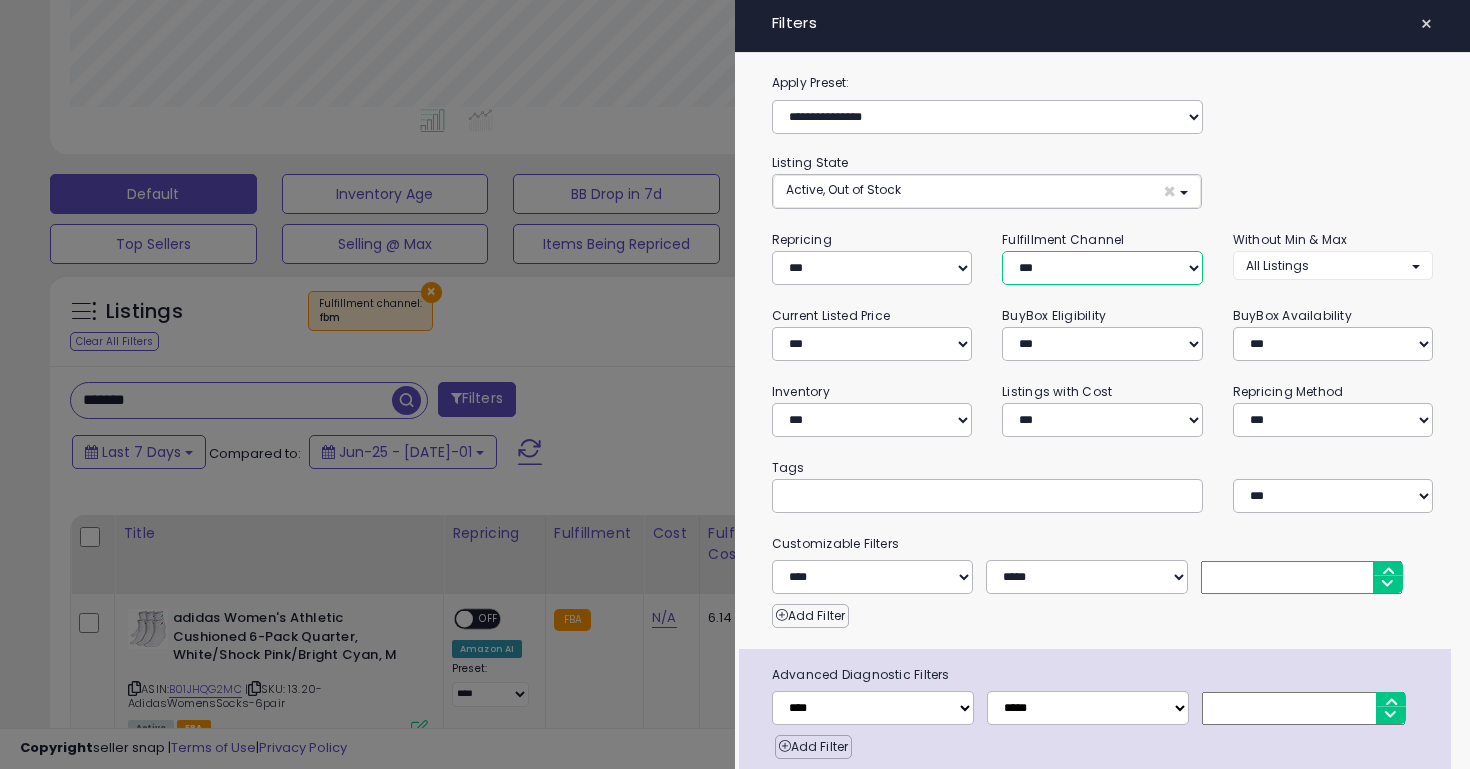 scroll, scrollTop: 79, scrollLeft: 0, axis: vertical 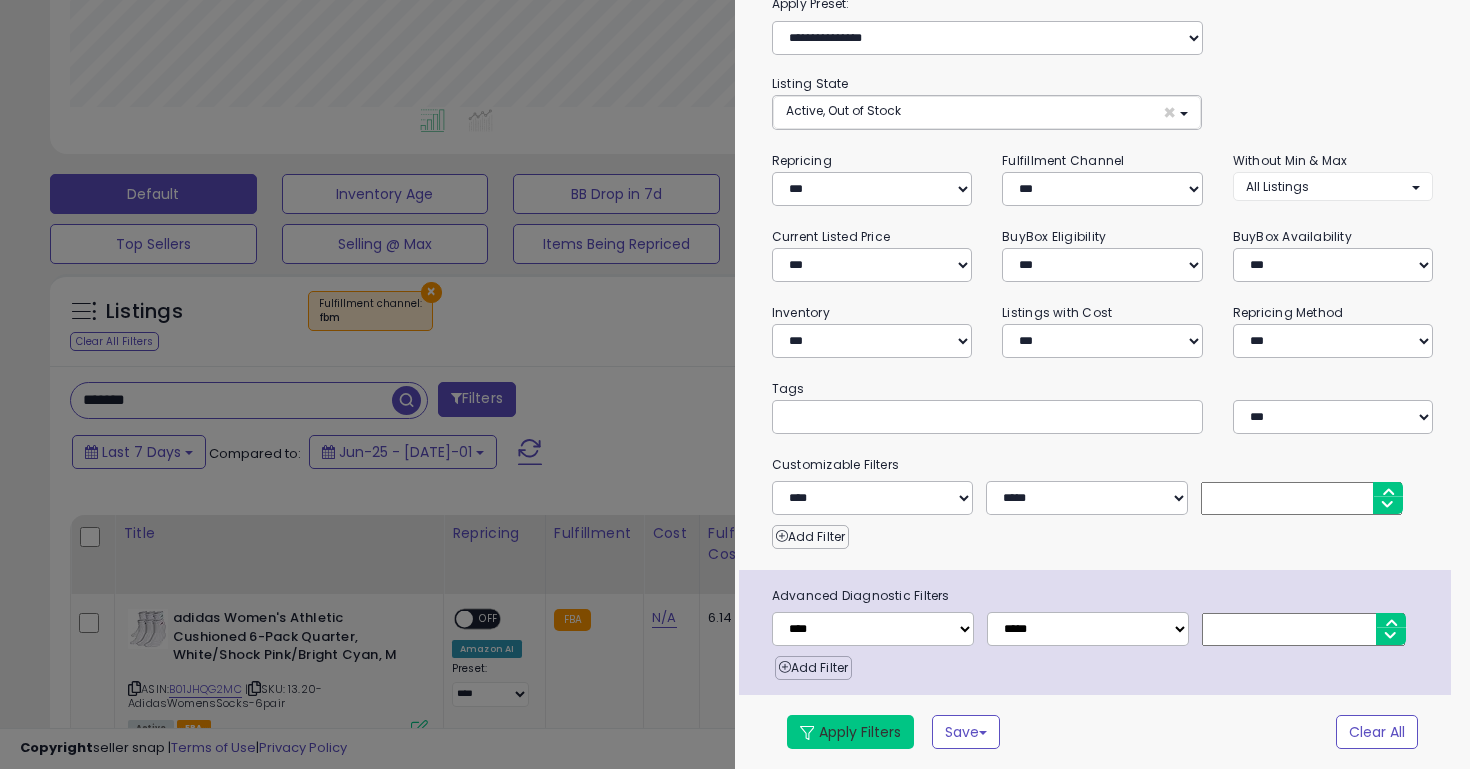 click on "Apply Filters" at bounding box center [850, 732] 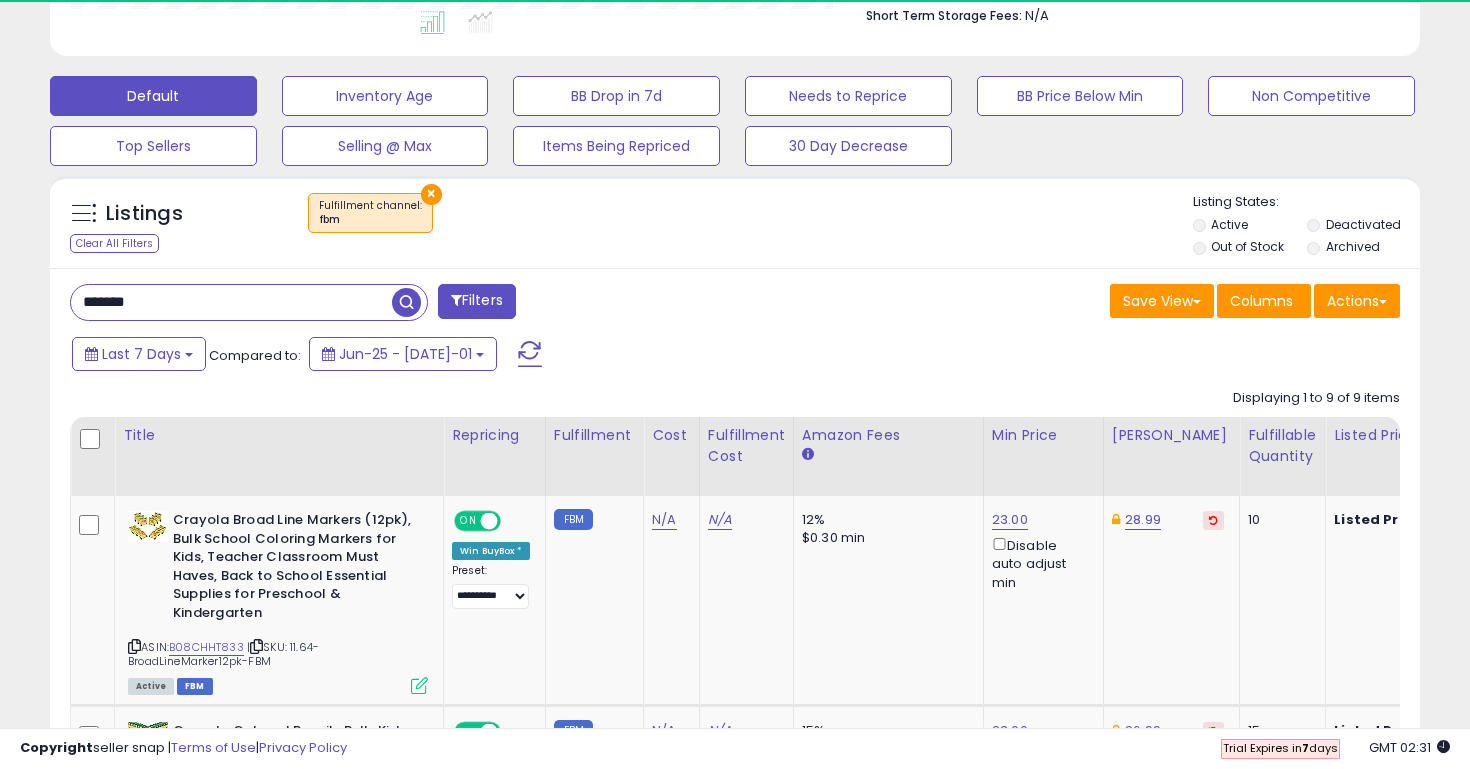 scroll, scrollTop: 669, scrollLeft: 0, axis: vertical 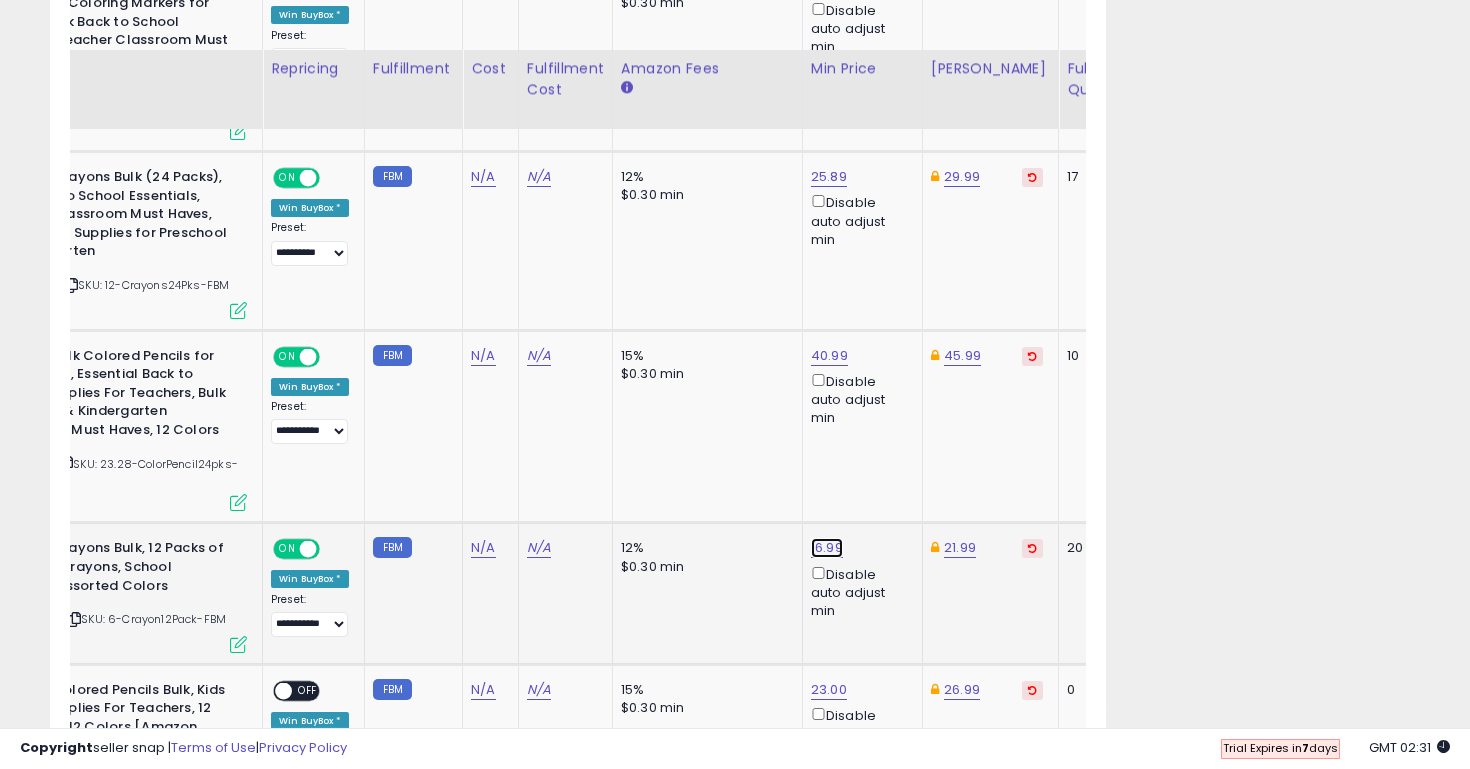 click on "16.99" at bounding box center [829, -401] 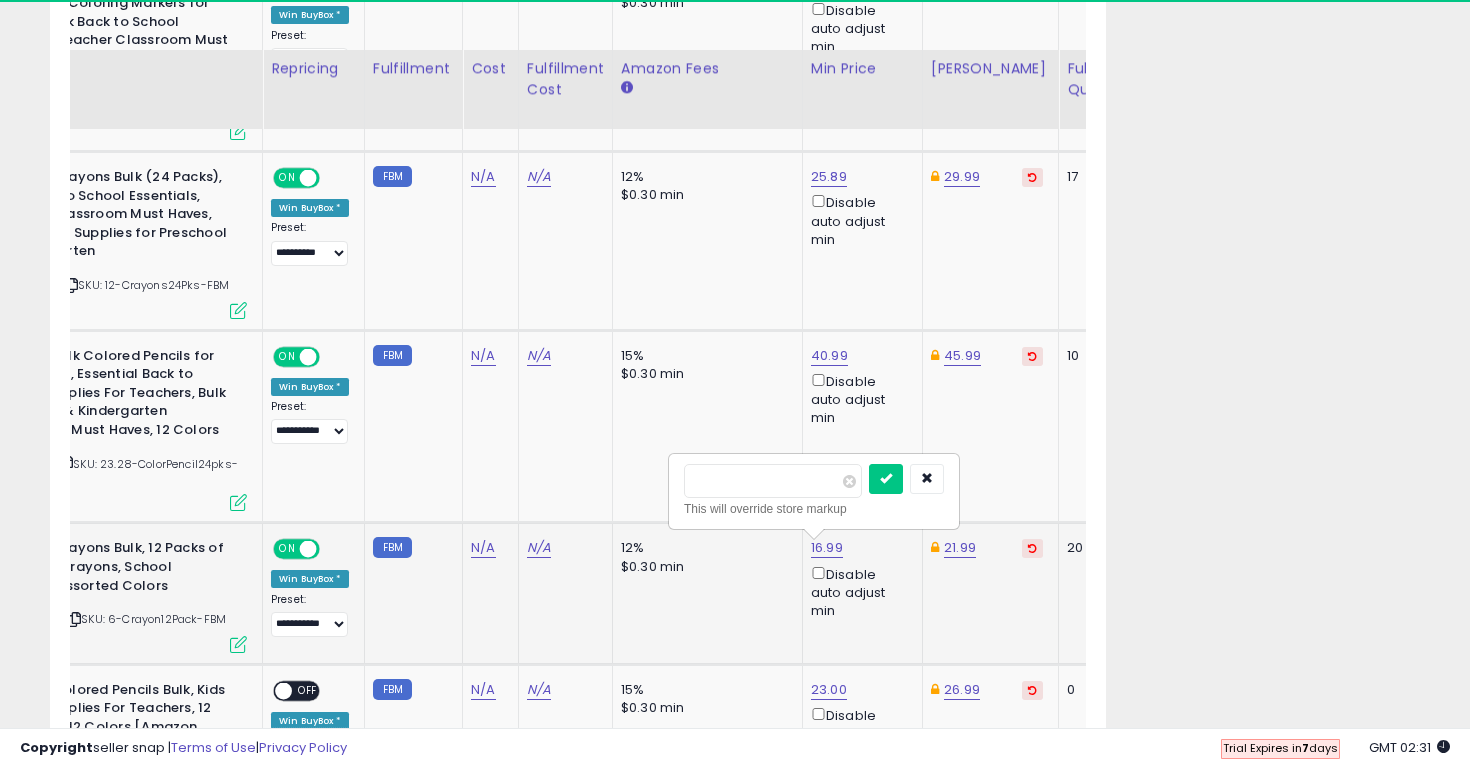 click on "*****" at bounding box center [773, 481] 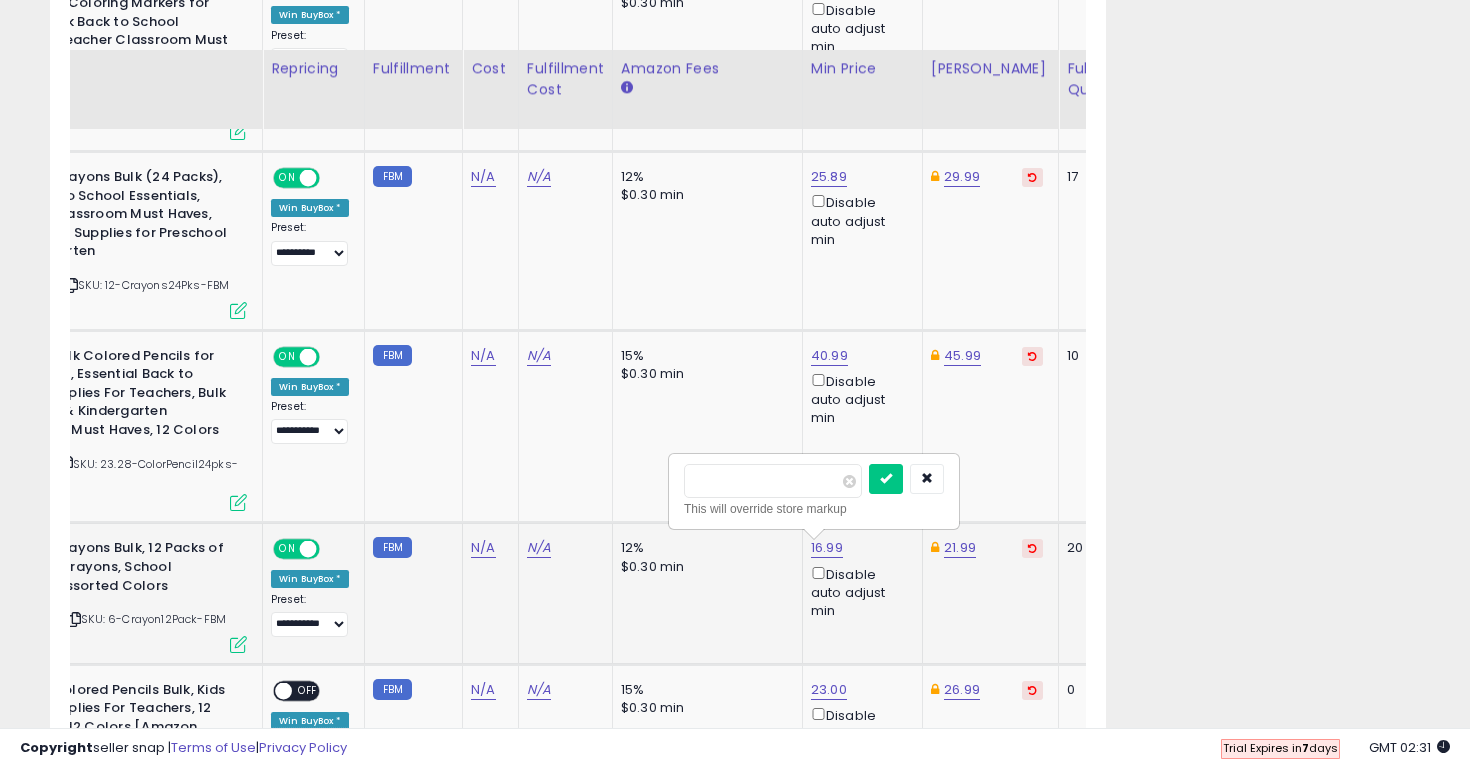 click on "*****" at bounding box center [773, 481] 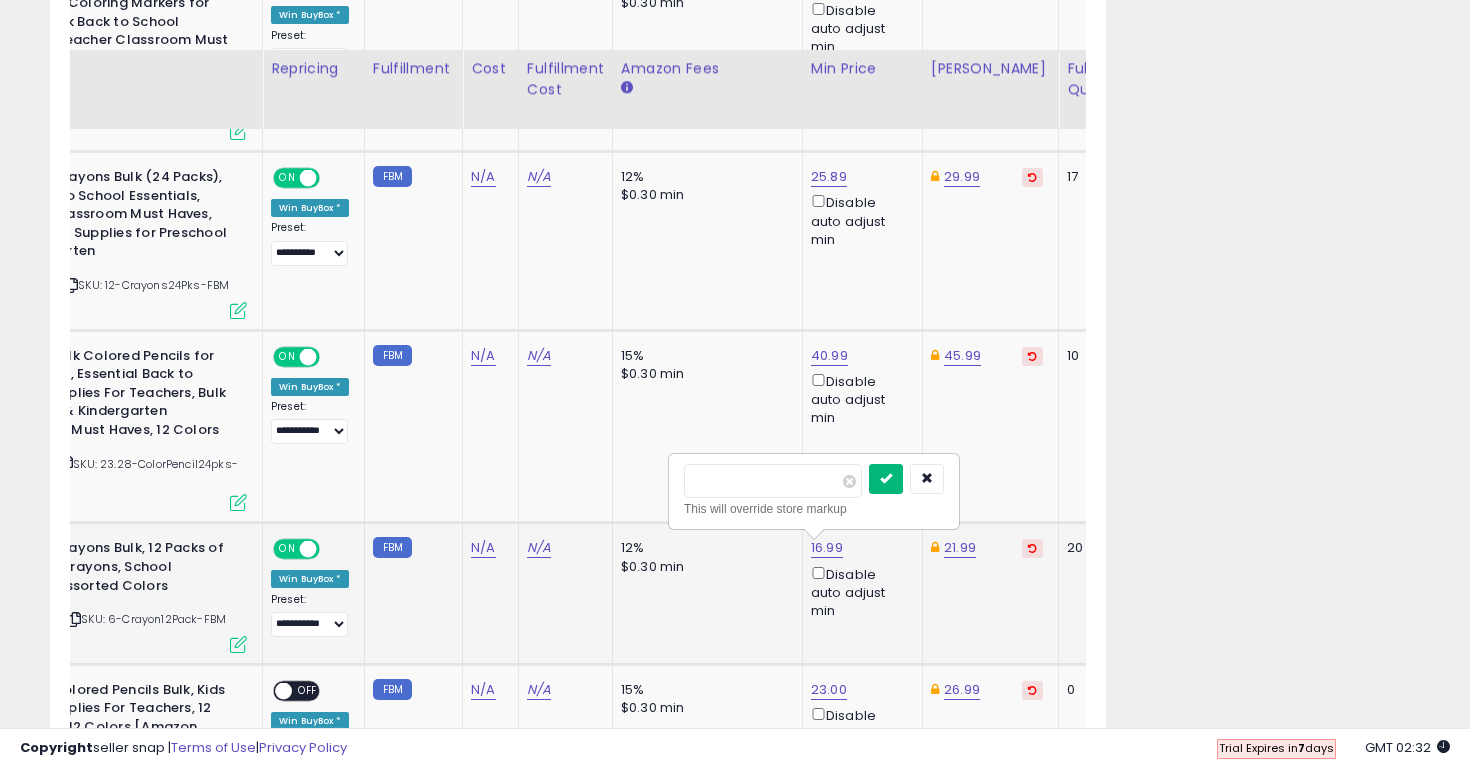 type on "*****" 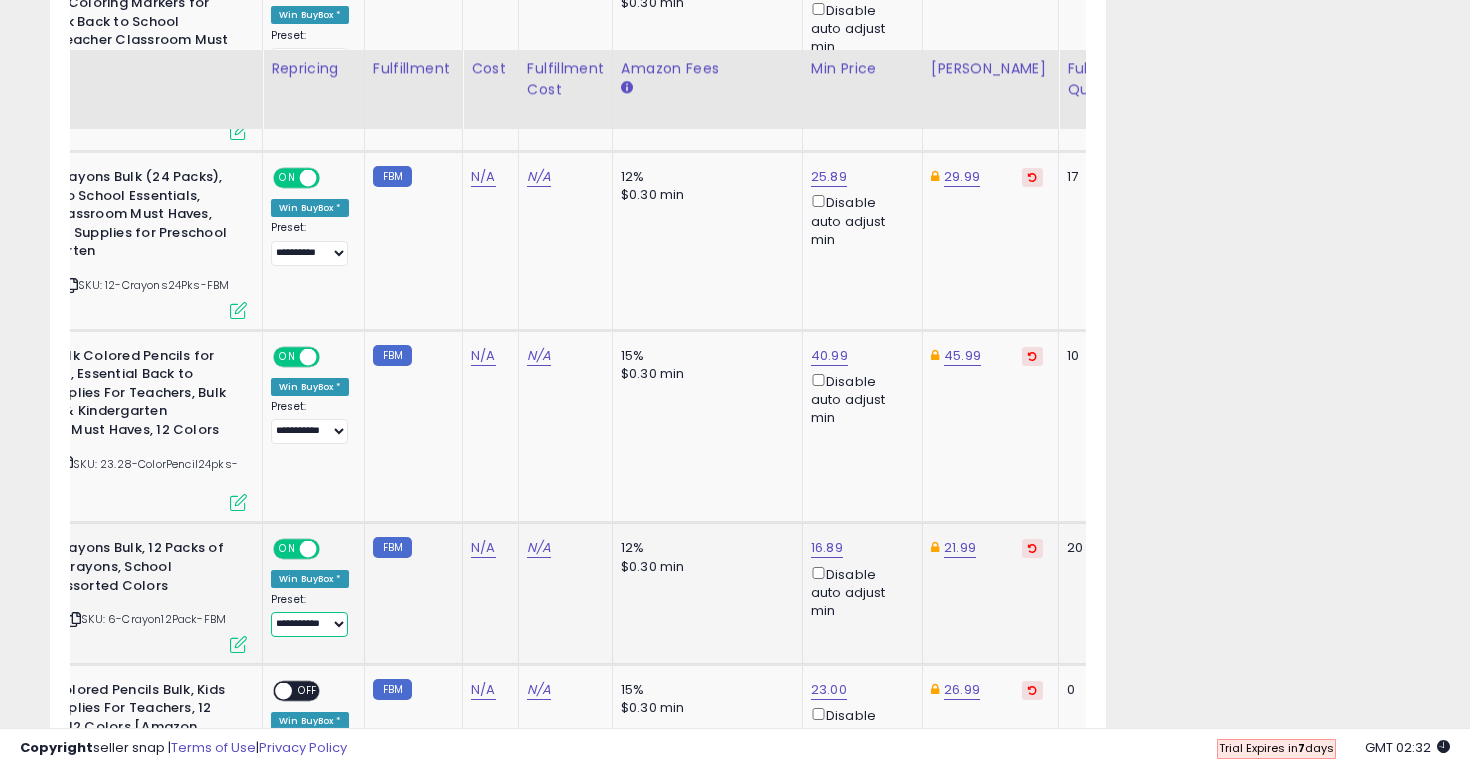 click on "**********" at bounding box center (309, 624) 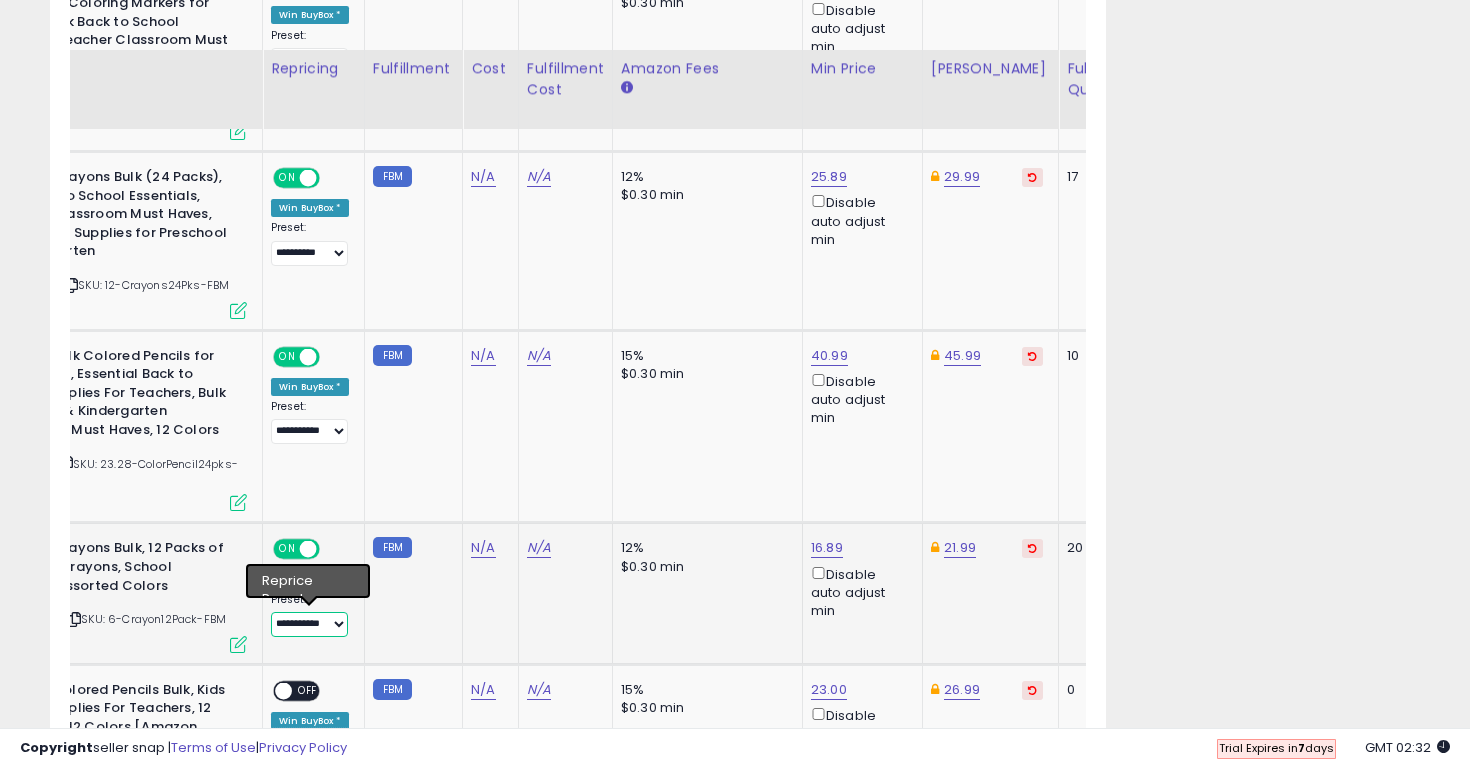 select on "**********" 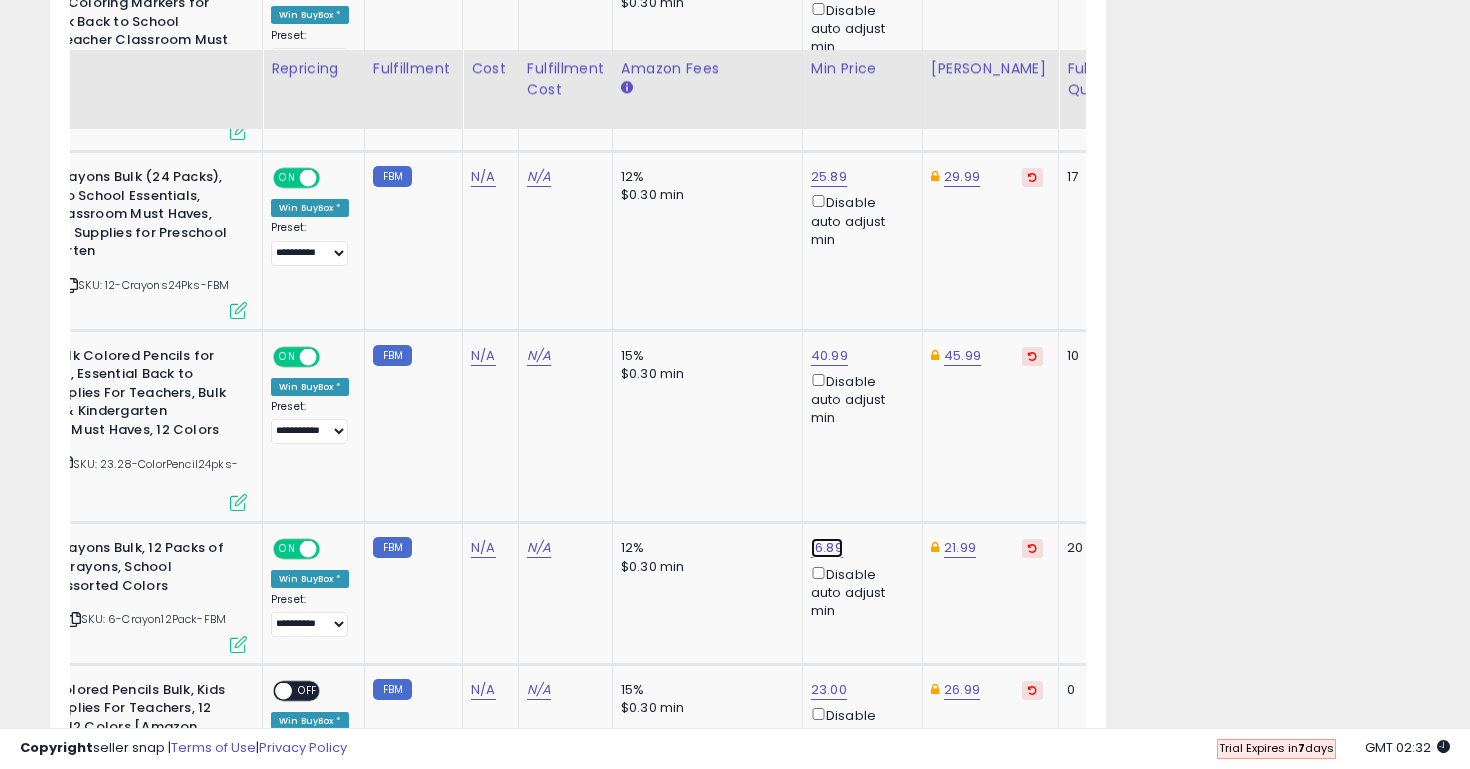 click on "16.89" at bounding box center (829, -401) 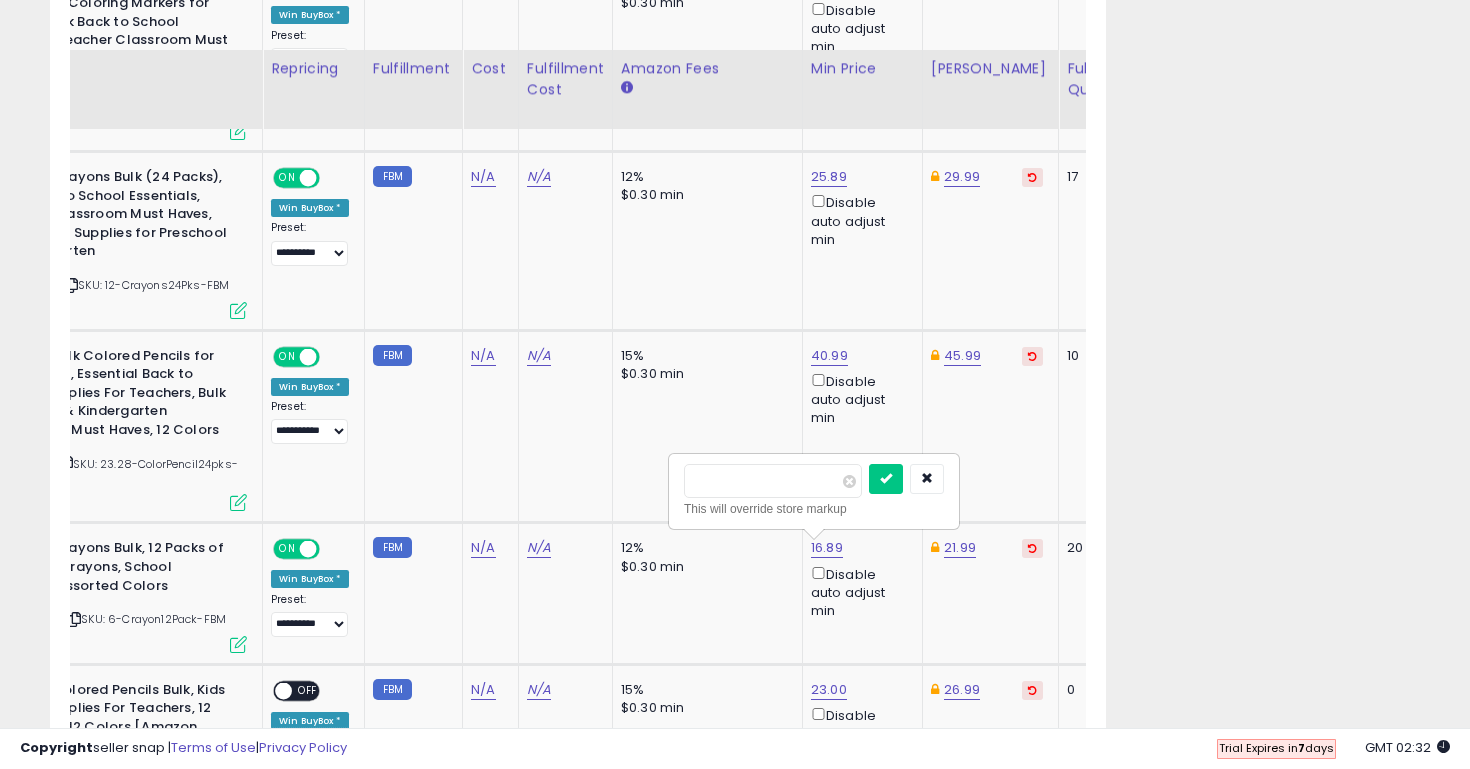 click on "*****" at bounding box center (773, 481) 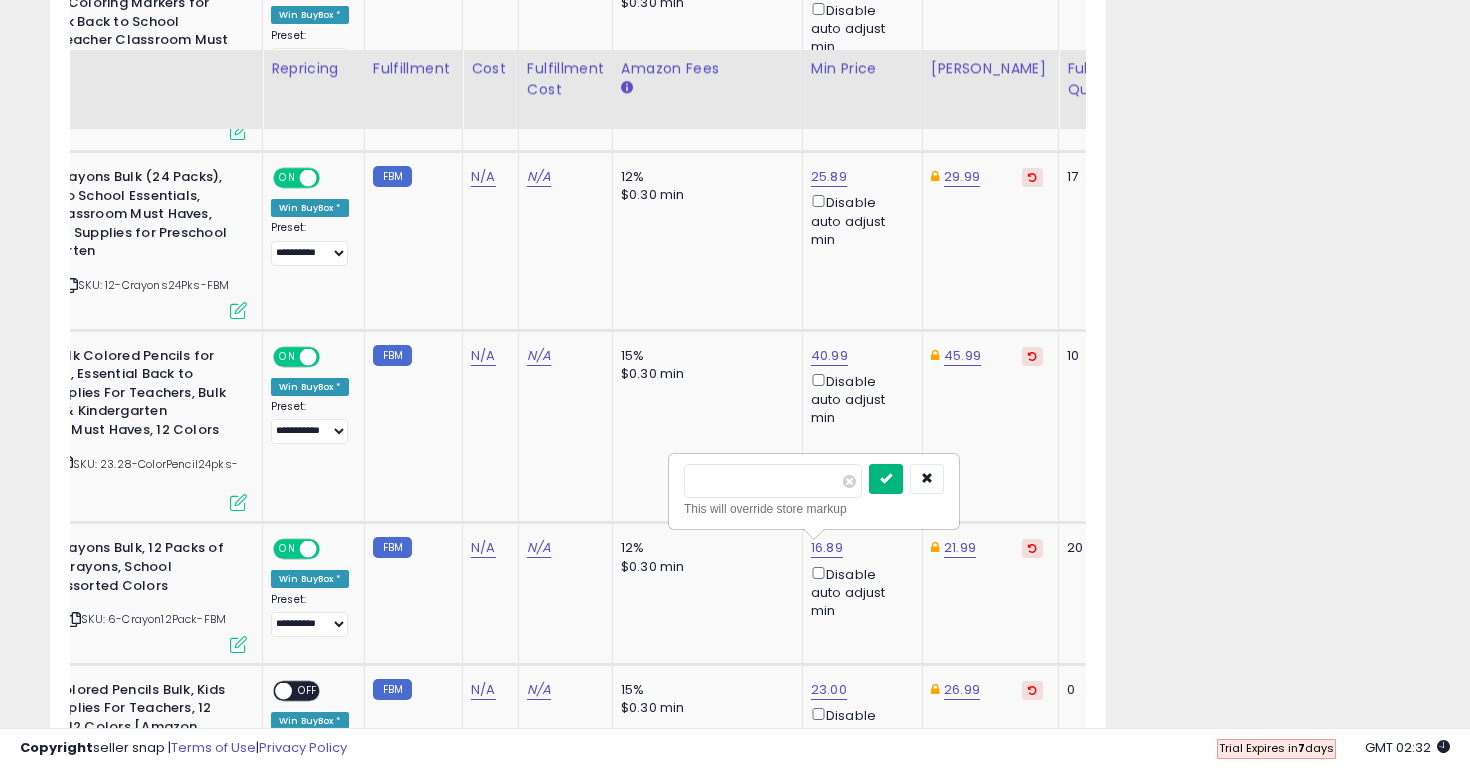 type on "*****" 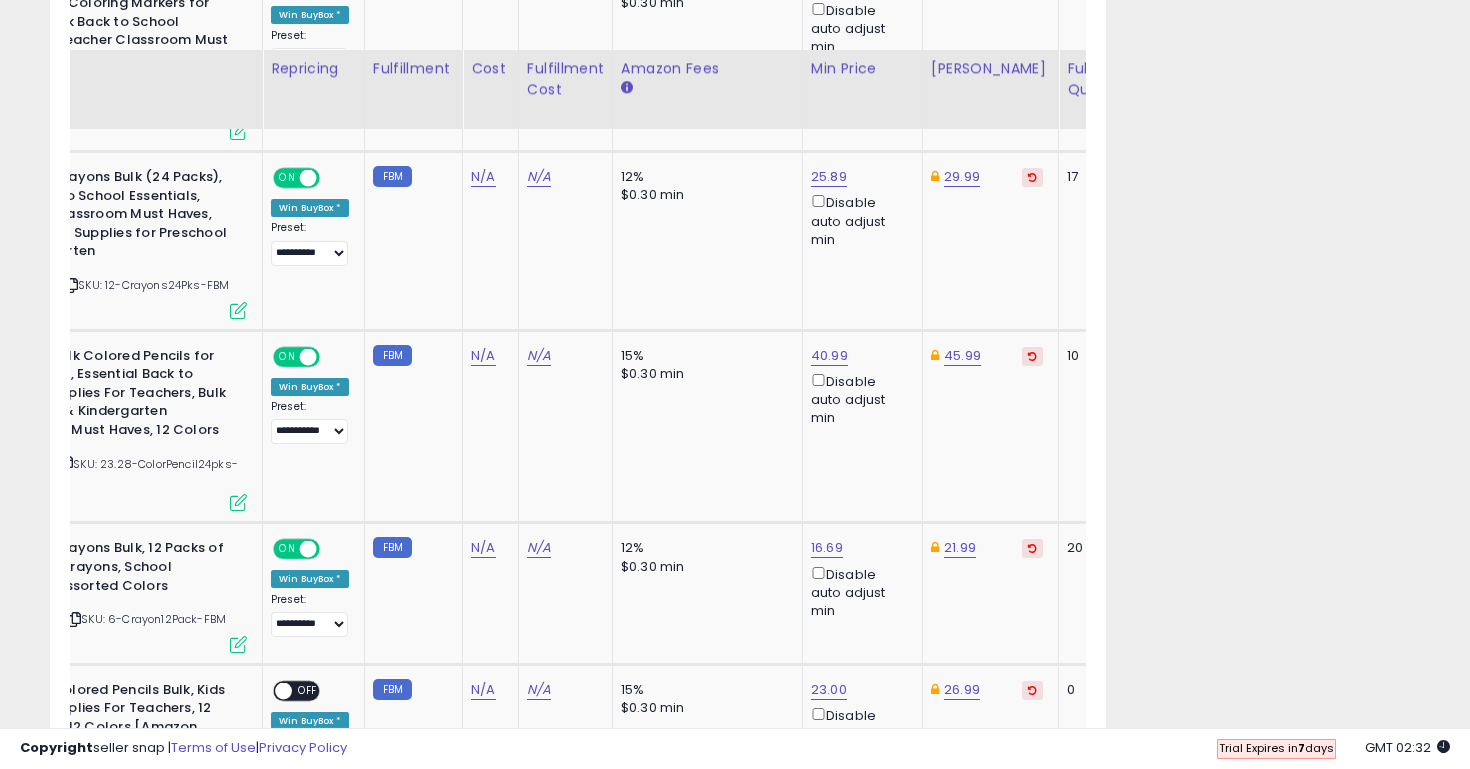 scroll, scrollTop: 0, scrollLeft: 112, axis: horizontal 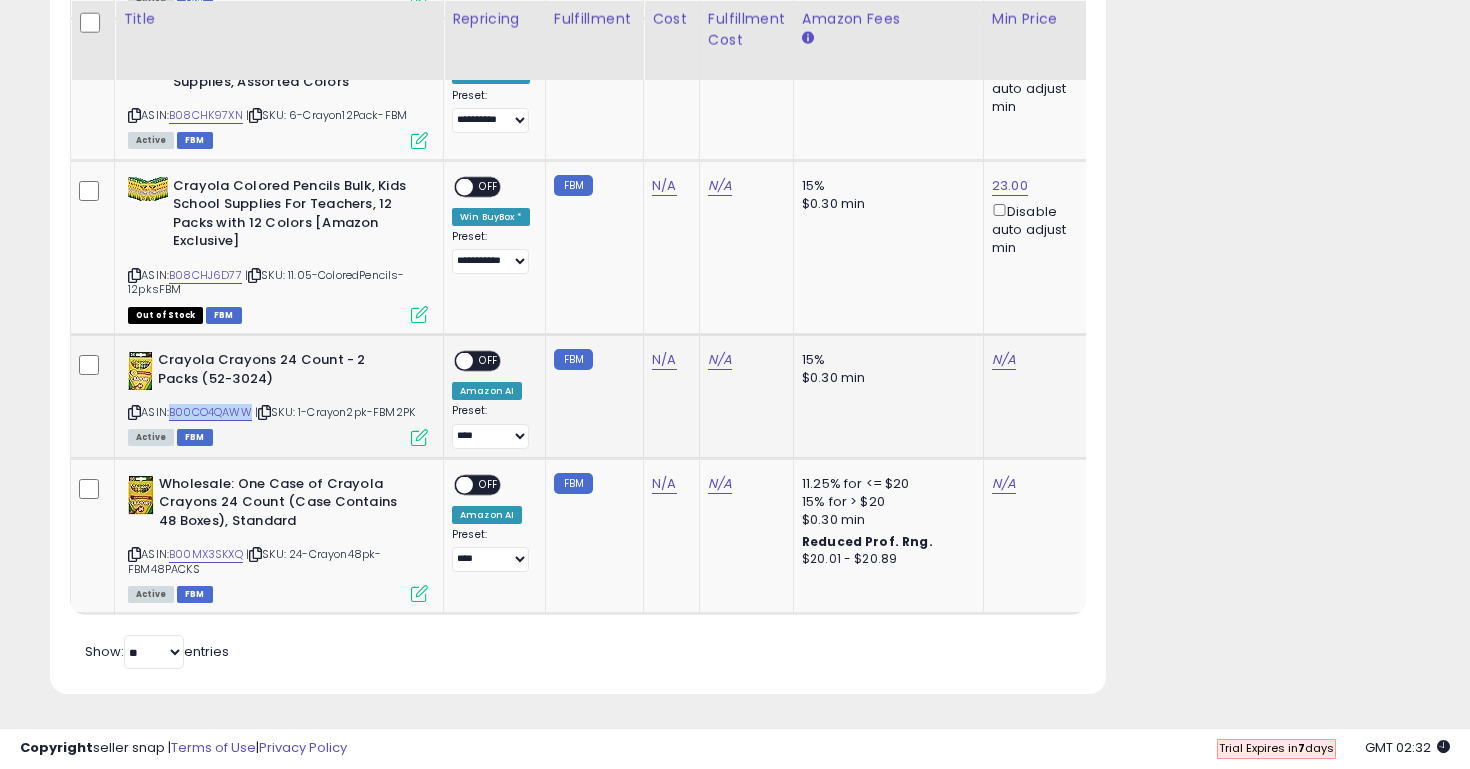 click on "OFF" at bounding box center (489, 361) 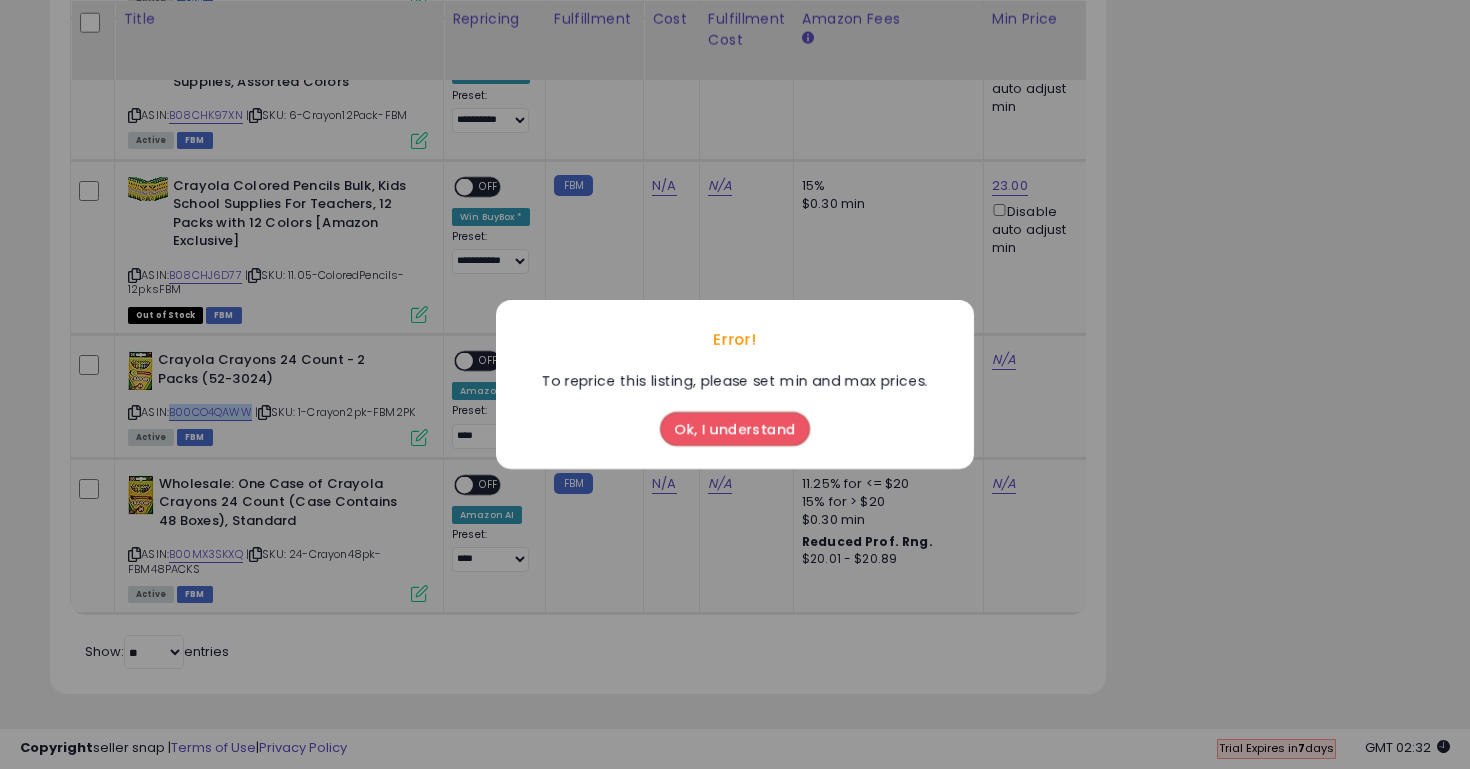 click on "Ok, I understand" at bounding box center [735, 429] 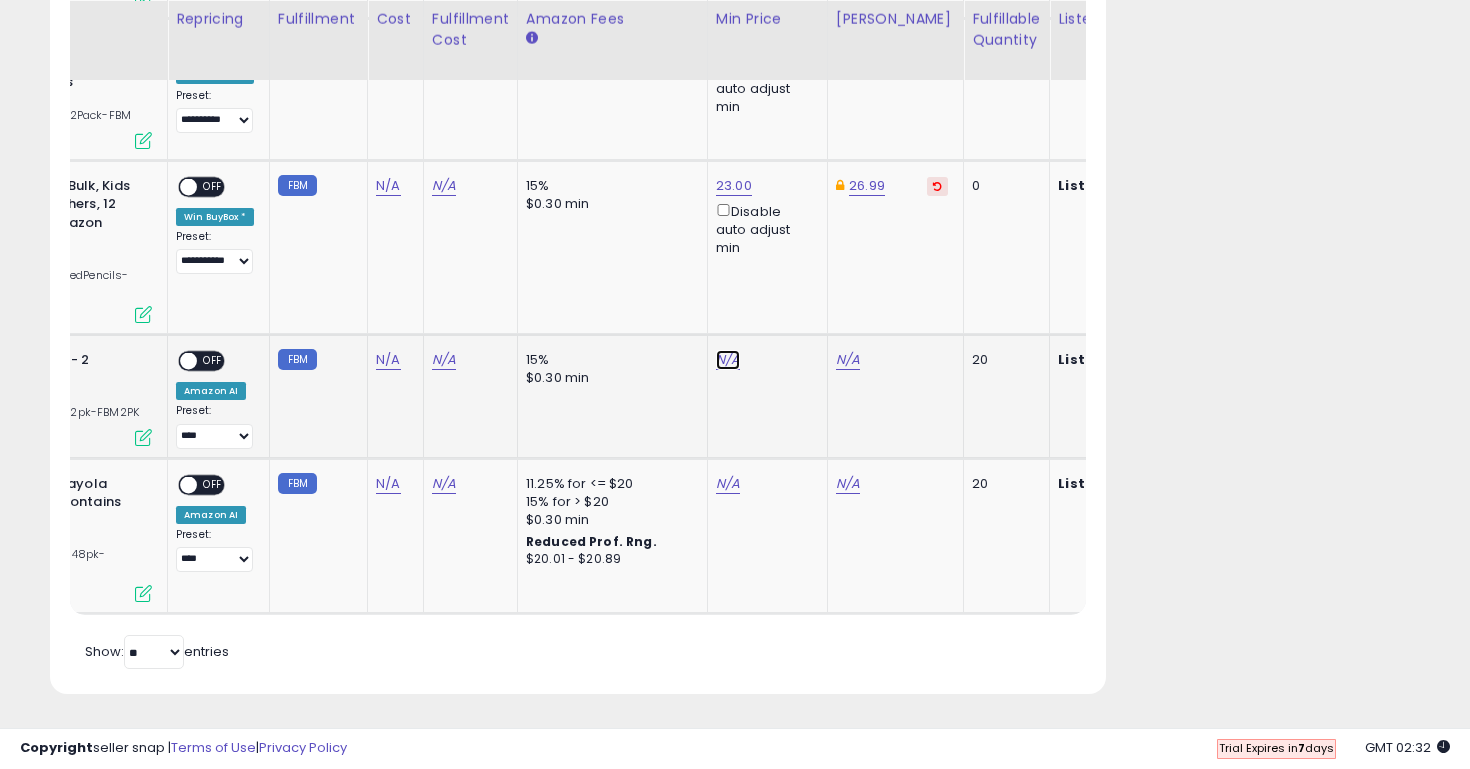 click on "N/A" at bounding box center (728, 360) 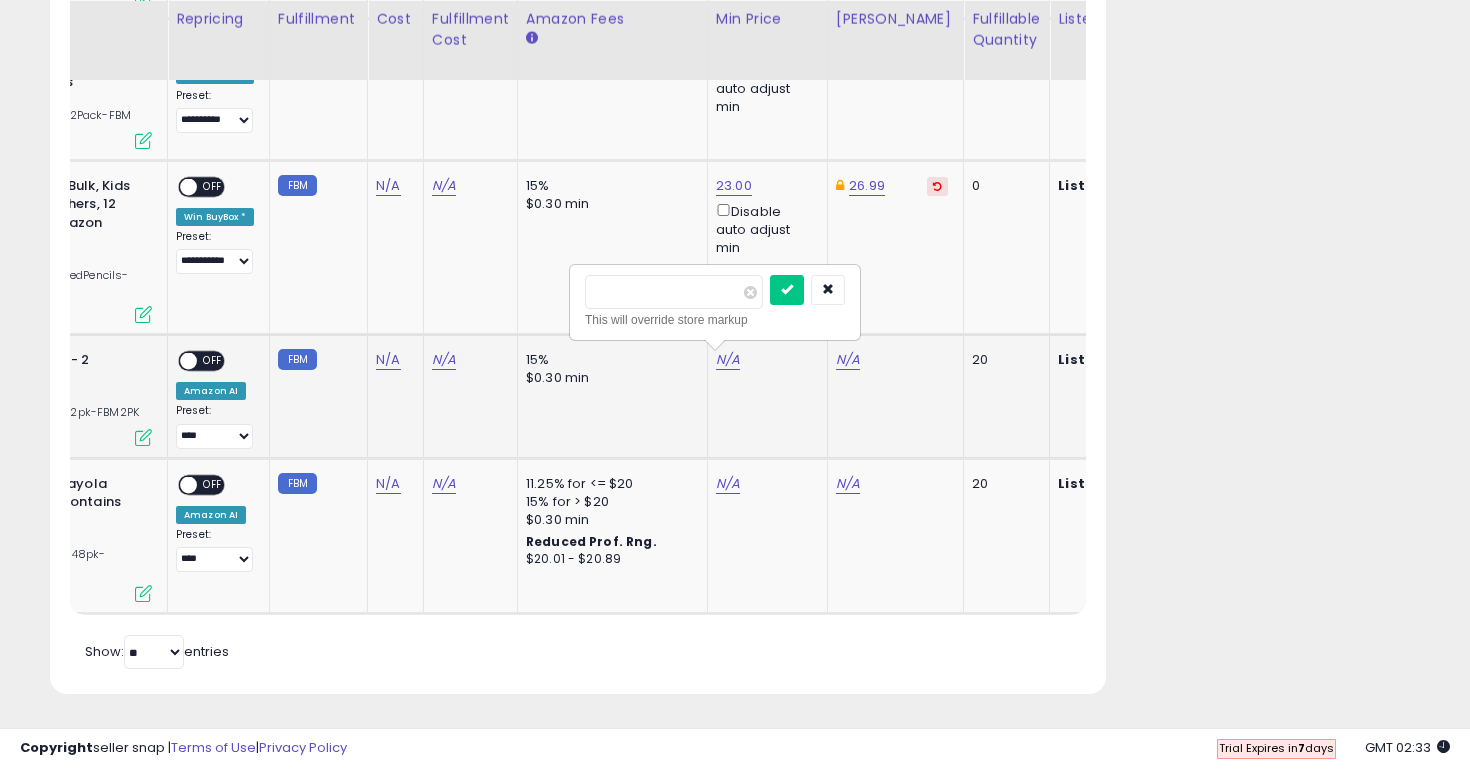 type on "****" 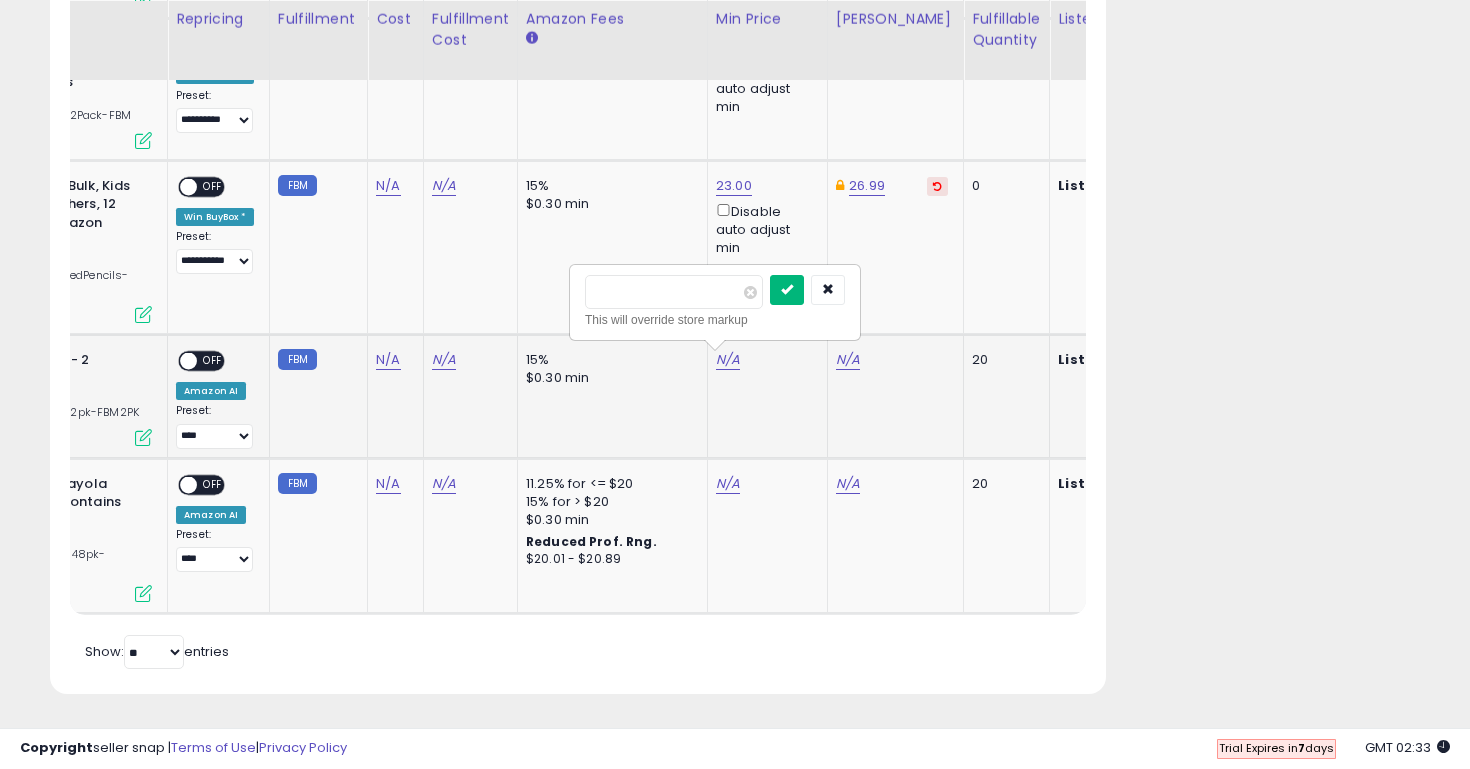 click at bounding box center [787, 290] 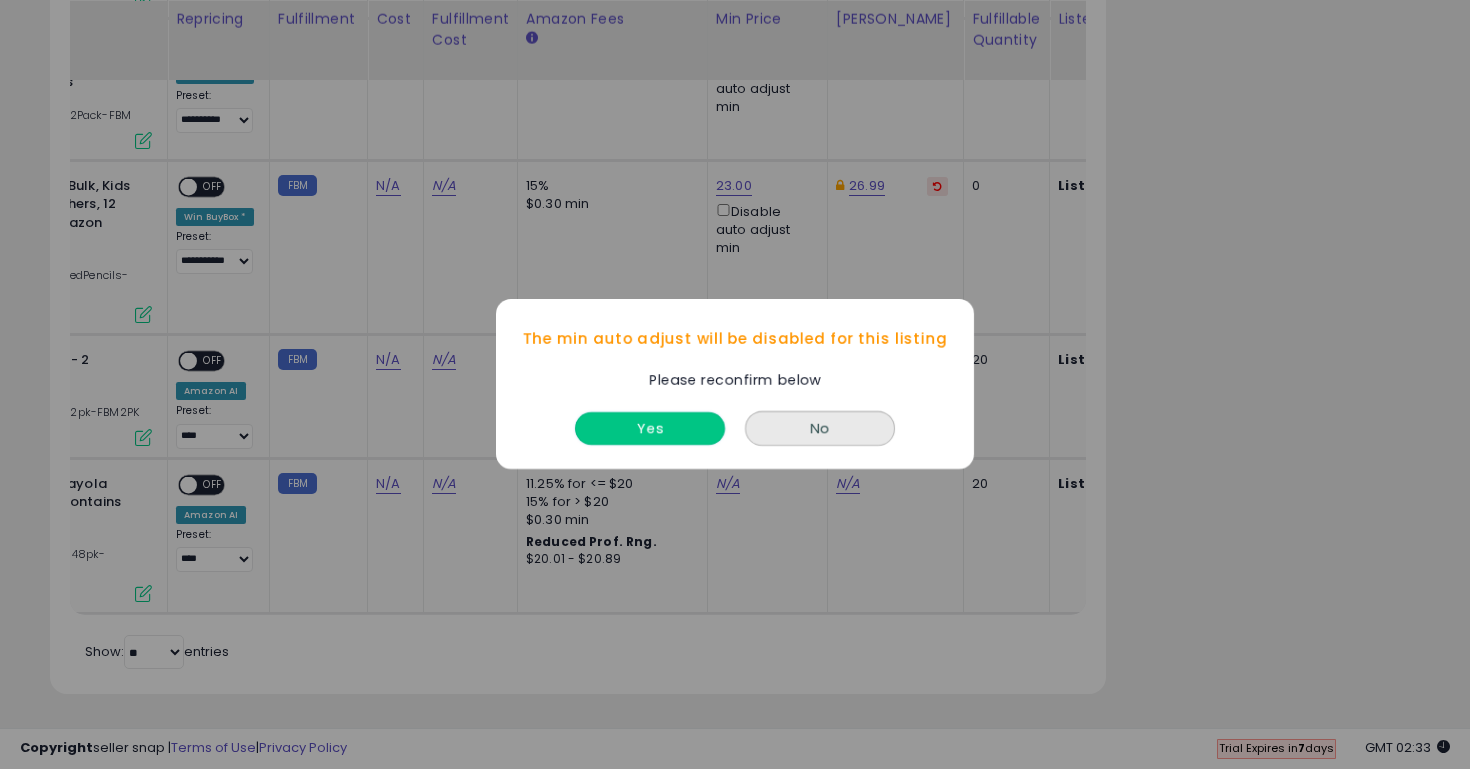 click on "Yes" at bounding box center (650, 429) 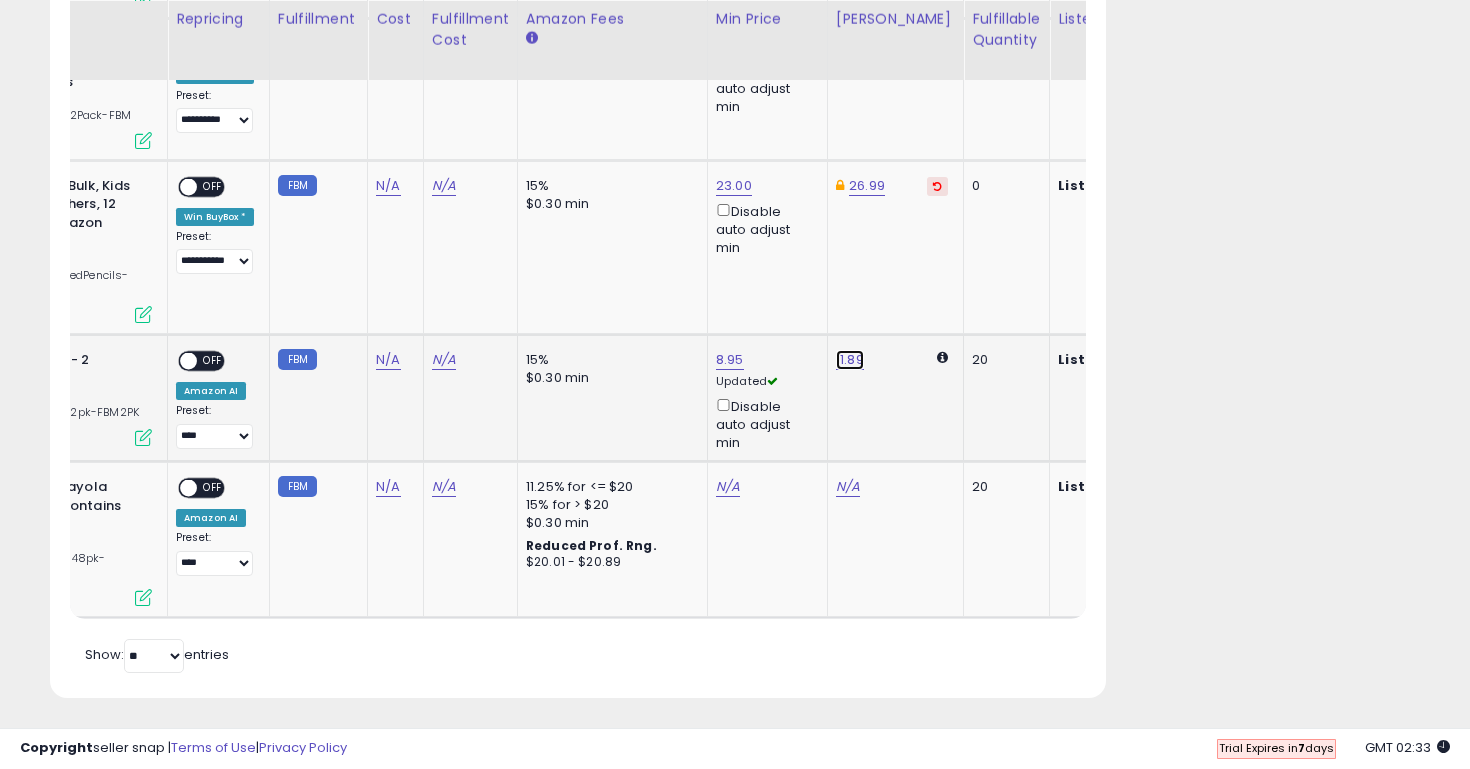 click on "11.89" at bounding box center (850, 360) 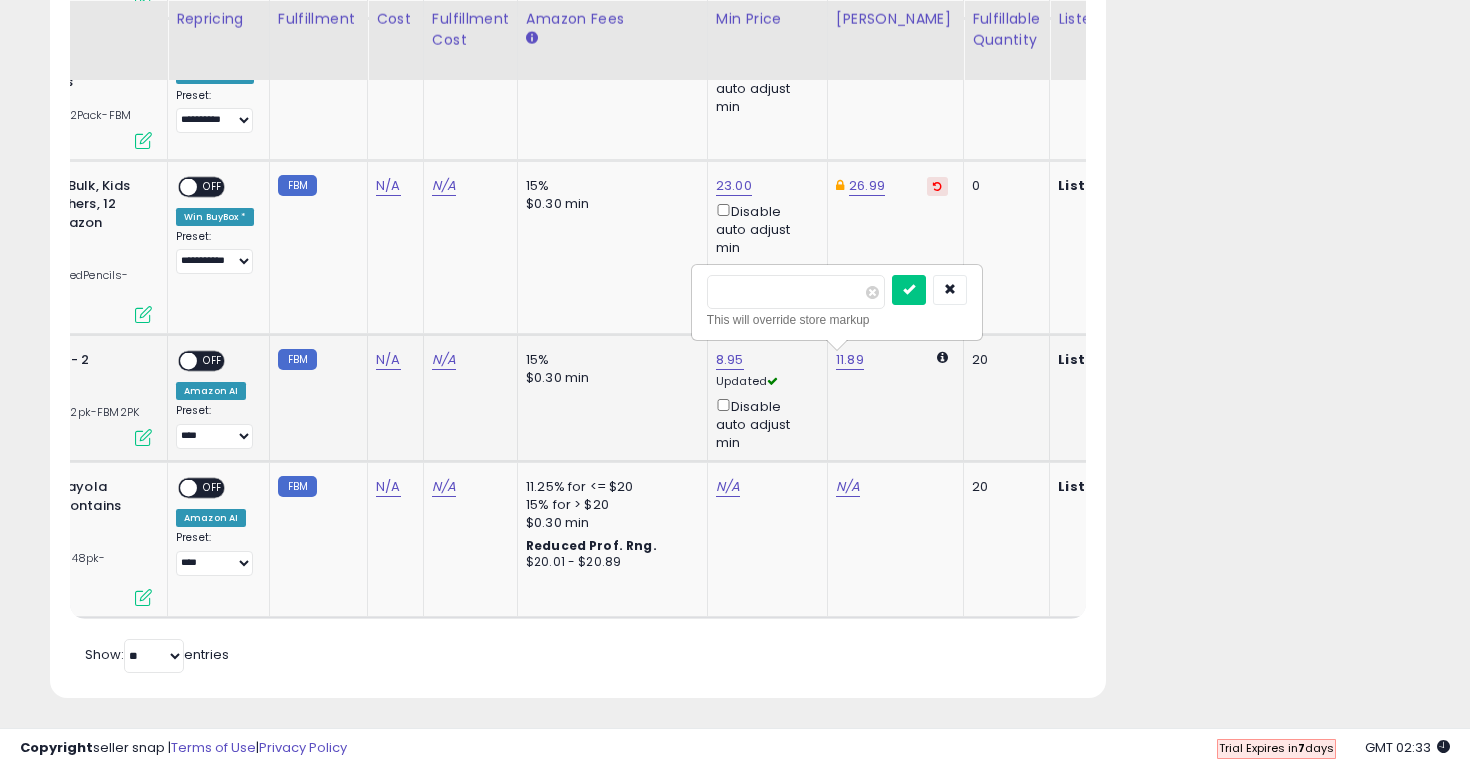 click on "*****" at bounding box center (796, 292) 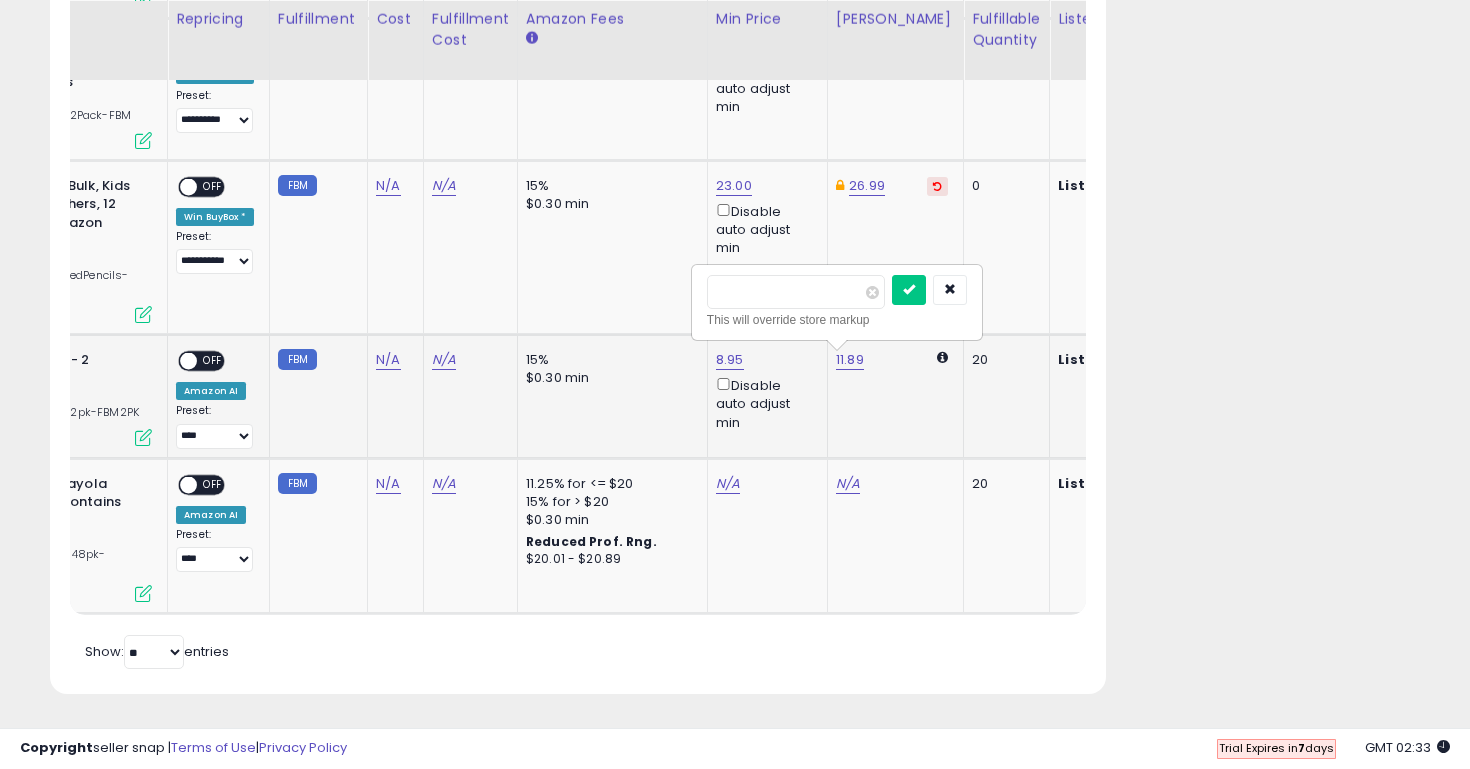 click on "*****" at bounding box center (796, 292) 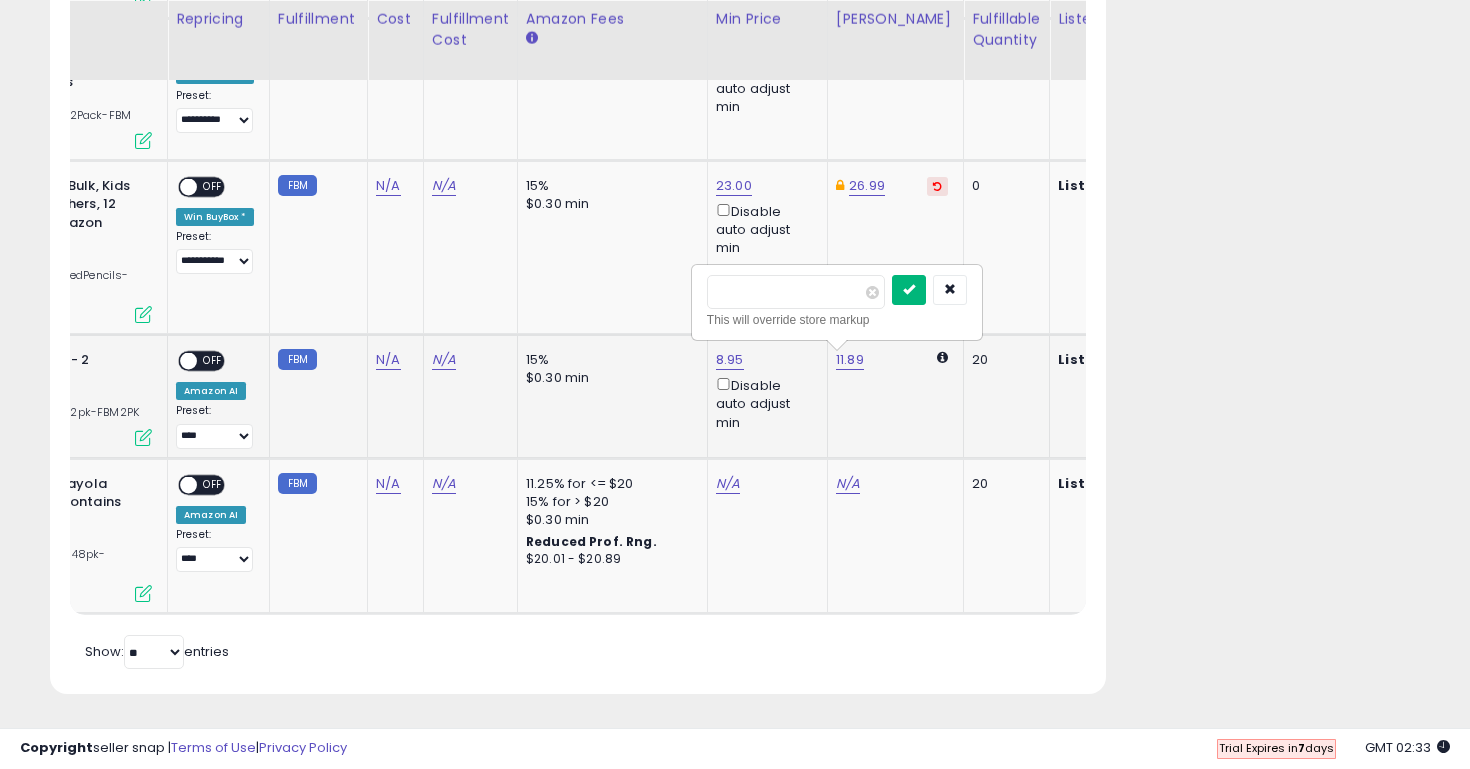 click at bounding box center [909, 290] 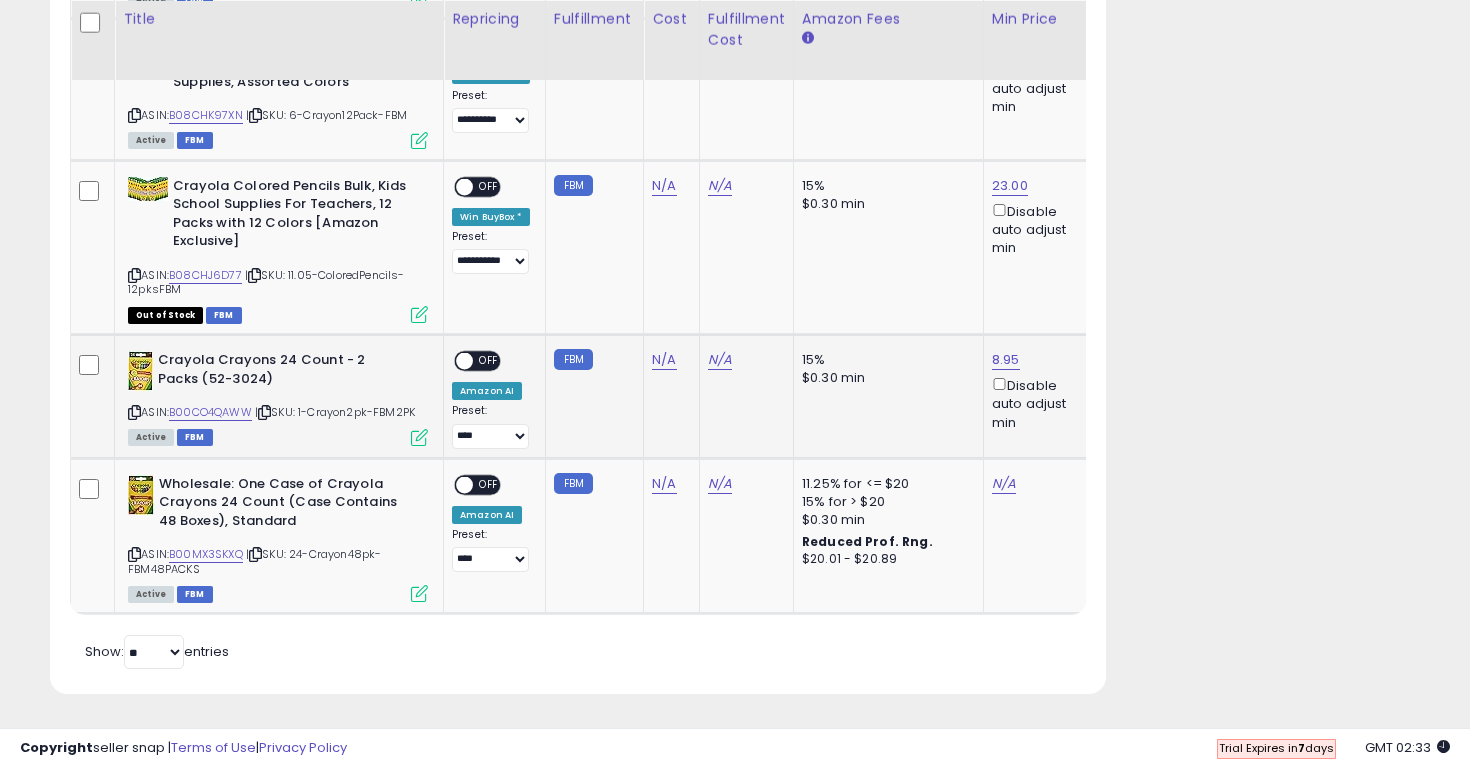 click on "OFF" at bounding box center [489, 361] 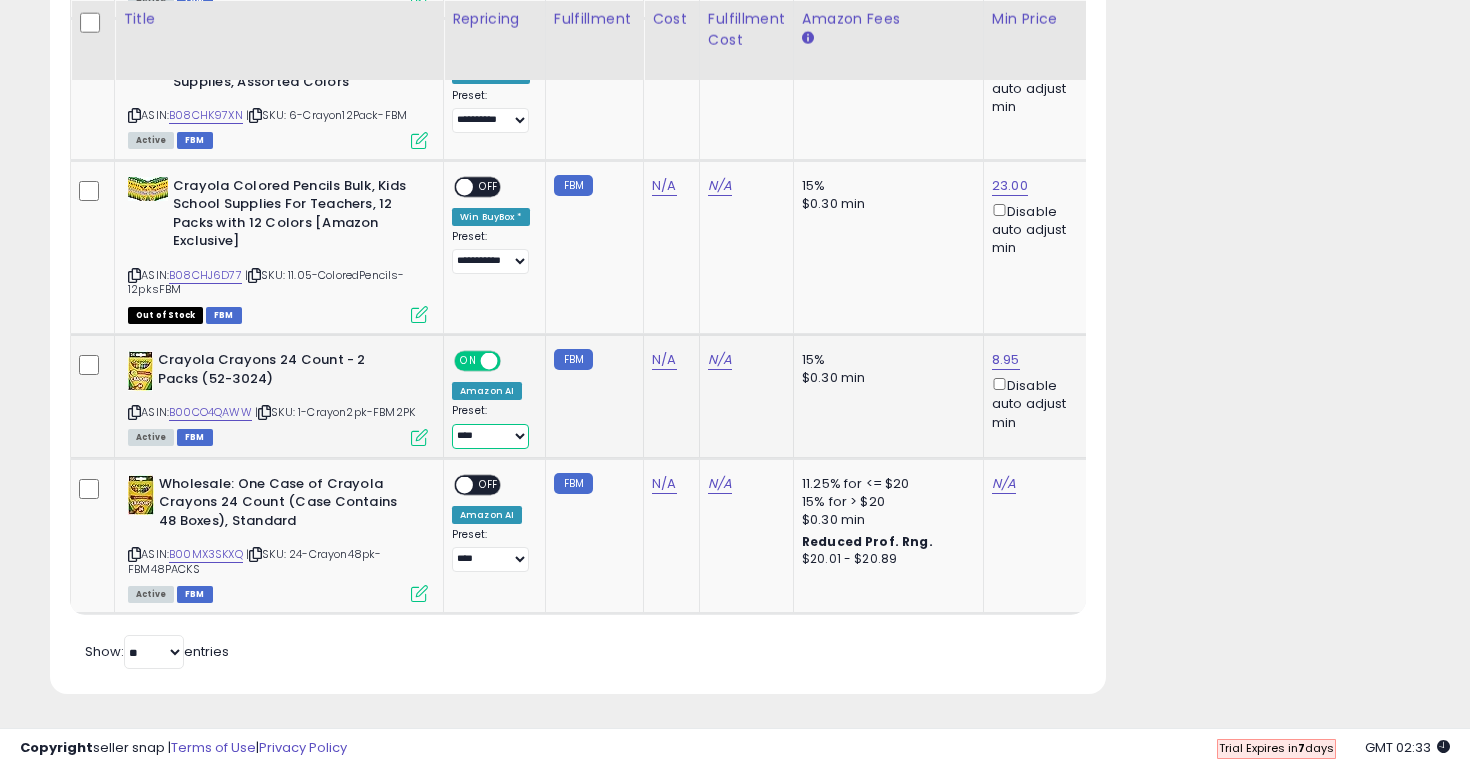 click on "**********" at bounding box center (490, 436) 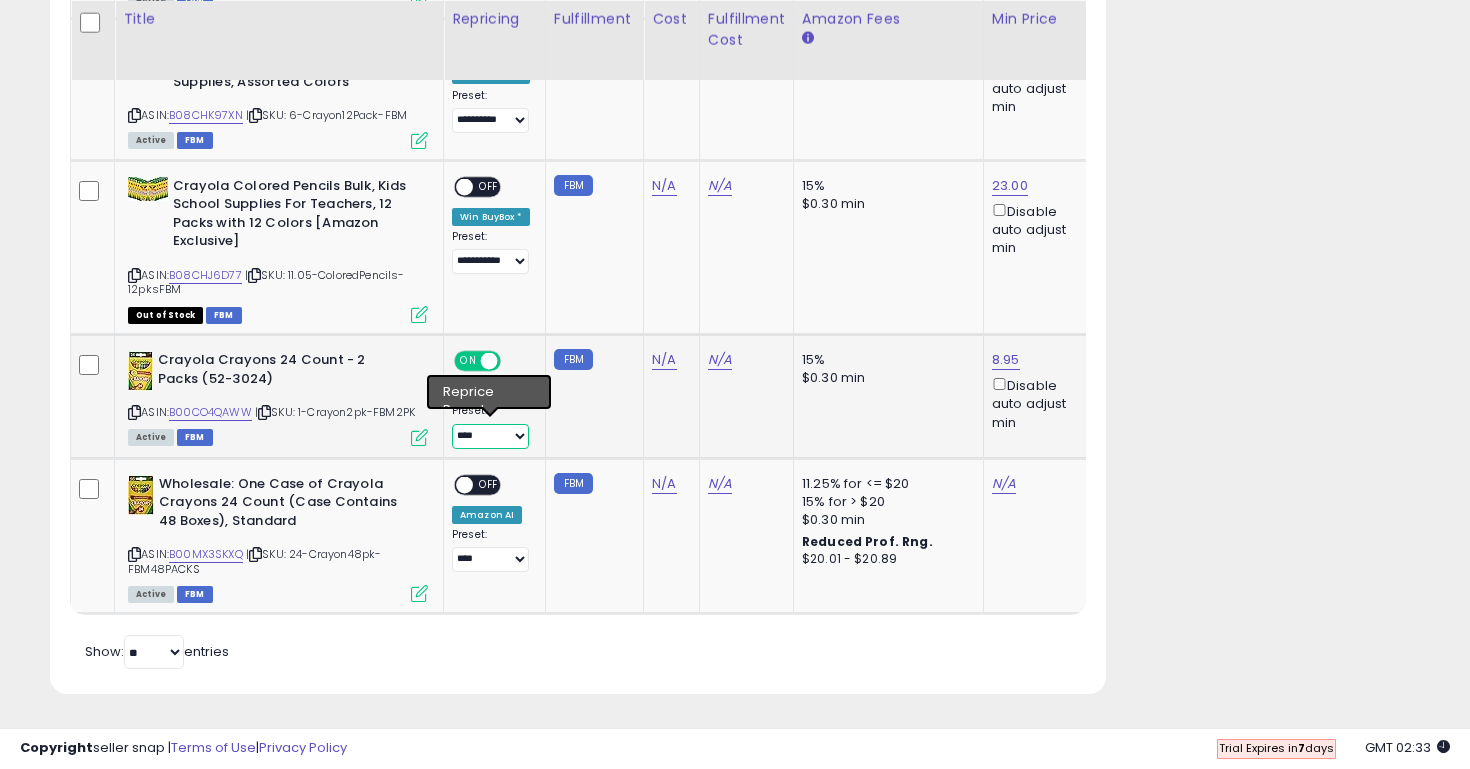 select on "**********" 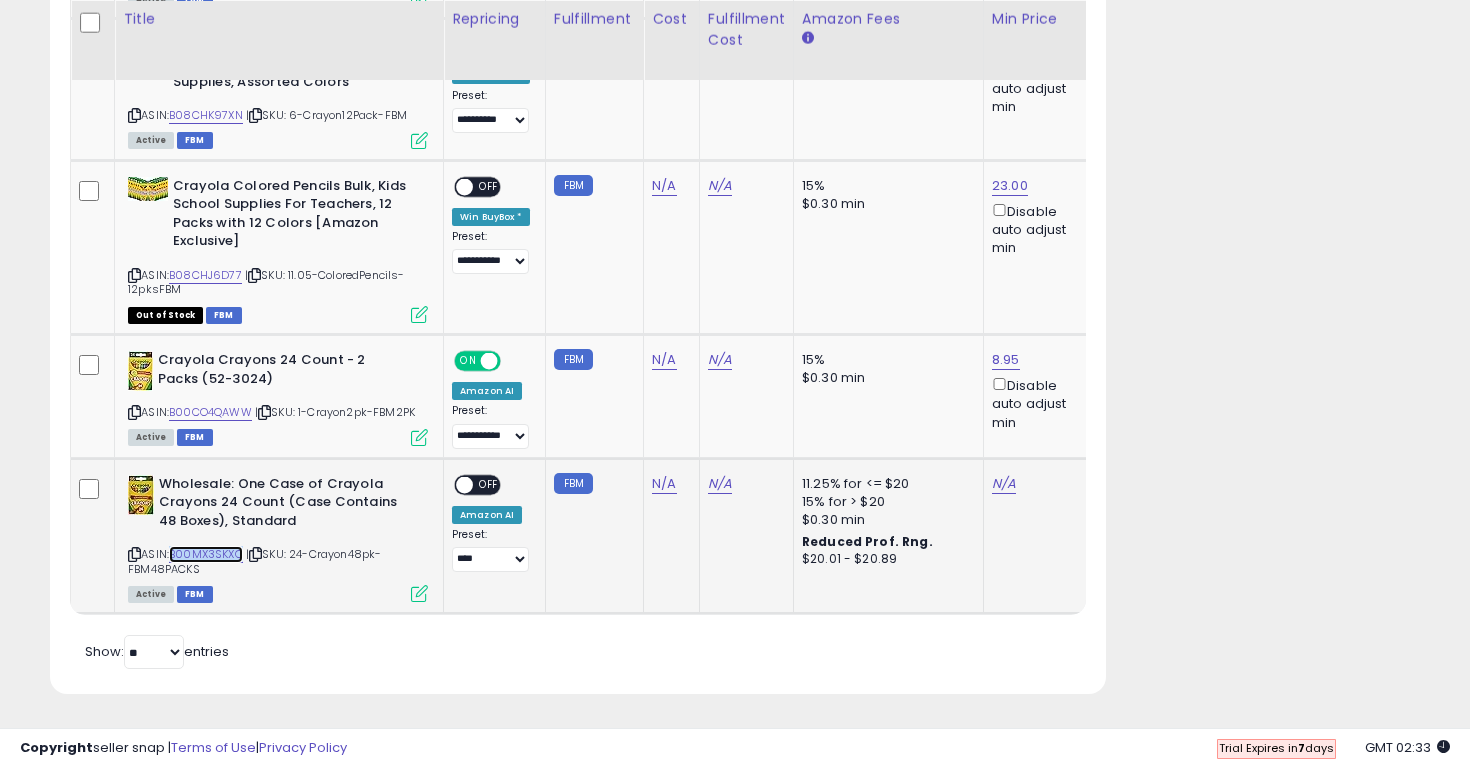 scroll, scrollTop: 0, scrollLeft: 67, axis: horizontal 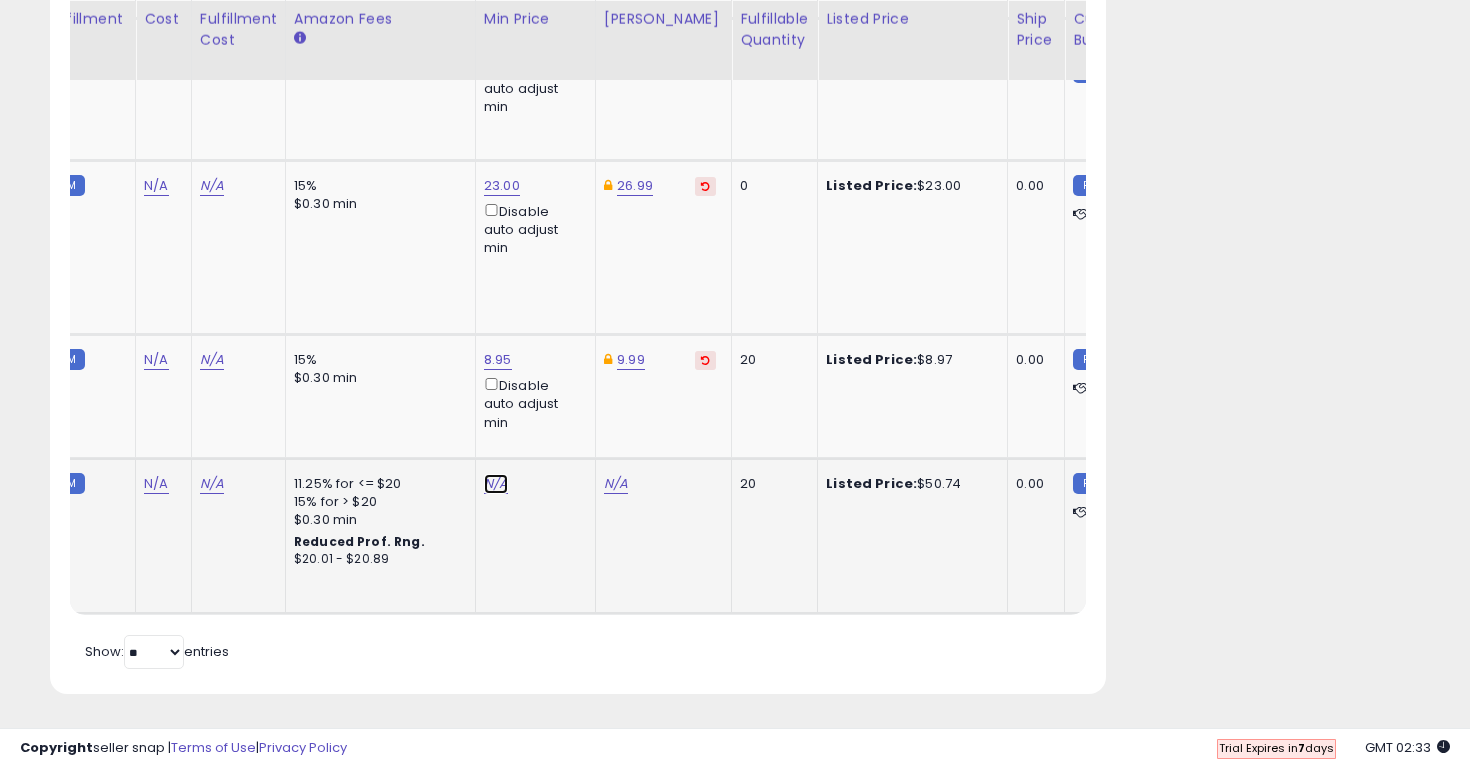 click on "N/A" at bounding box center (496, 484) 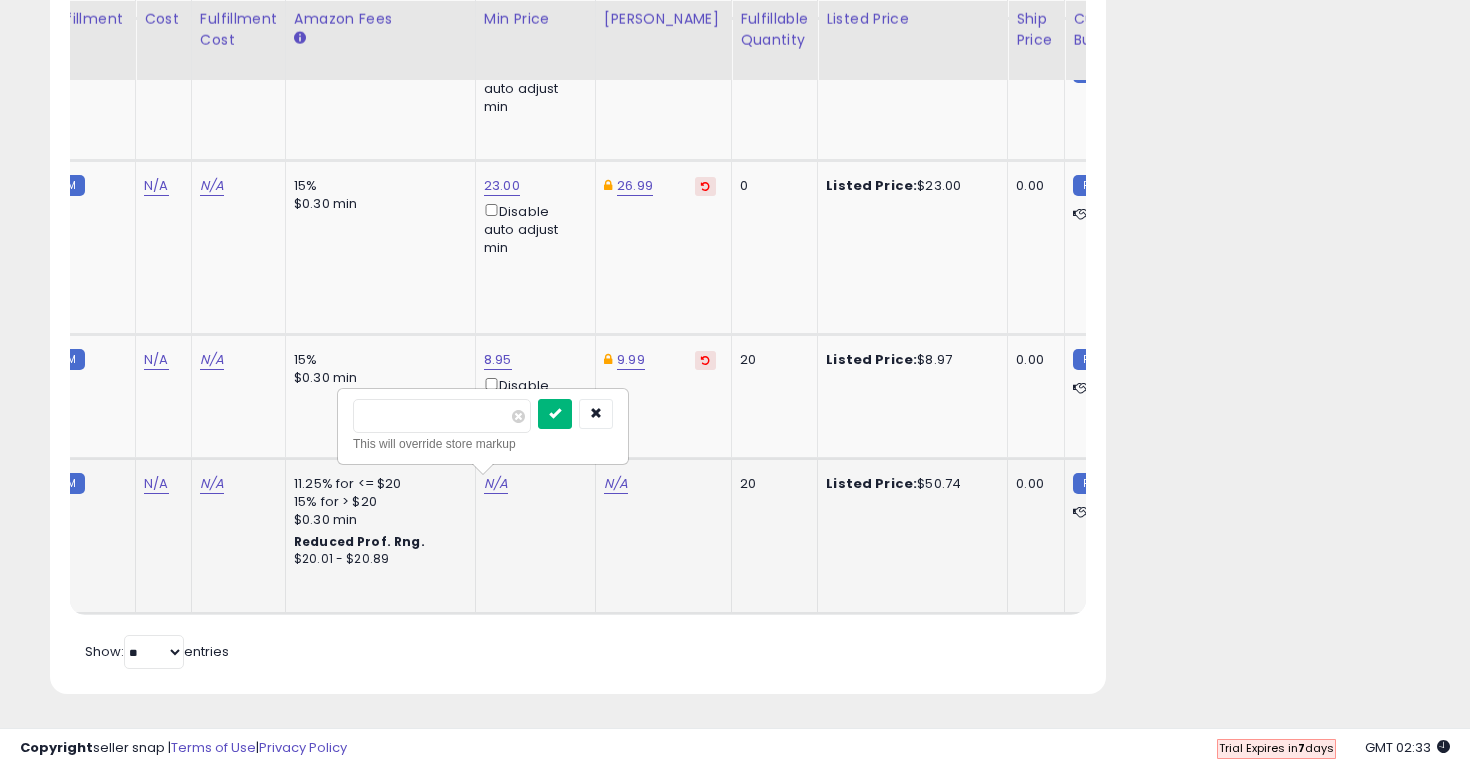 type on "*****" 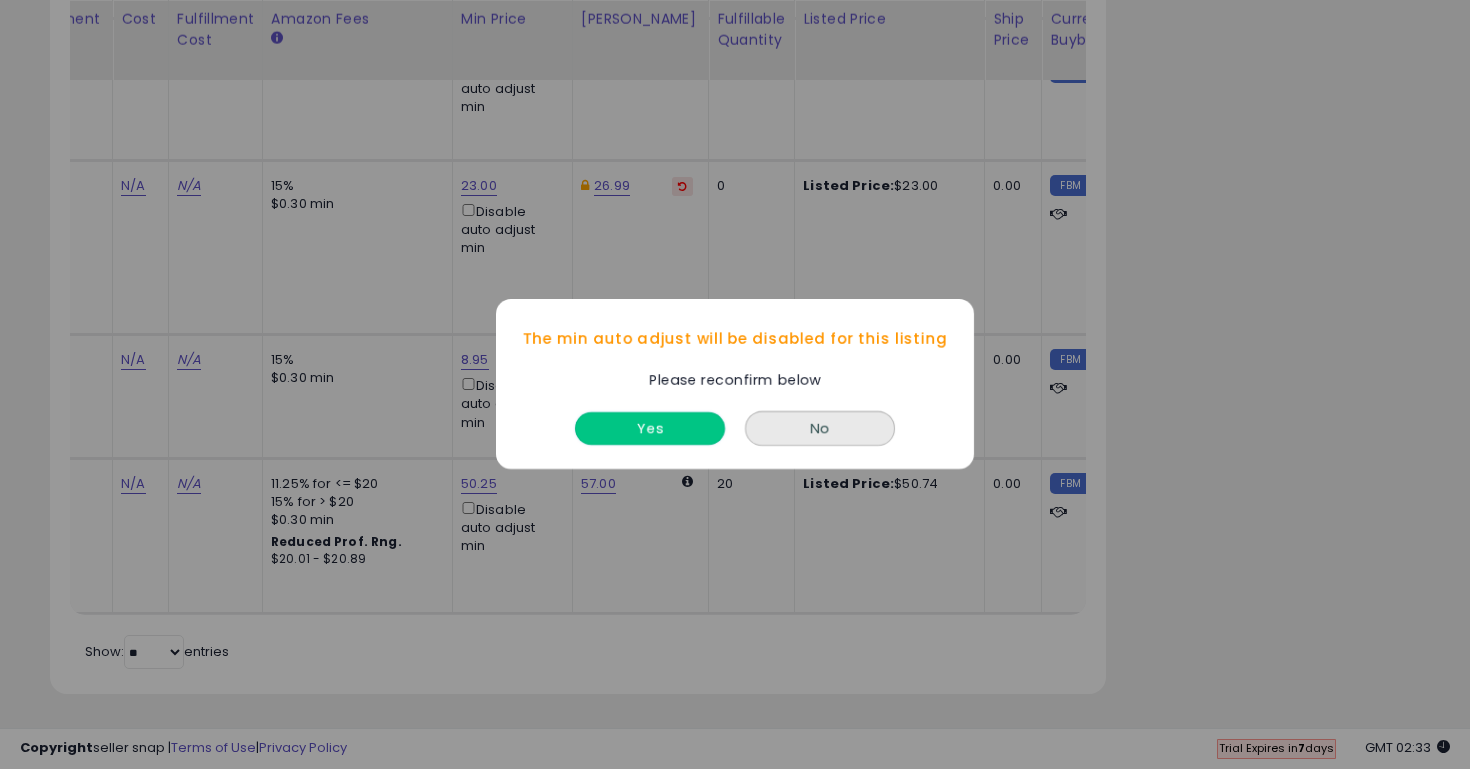 click on "Yes" at bounding box center (650, 429) 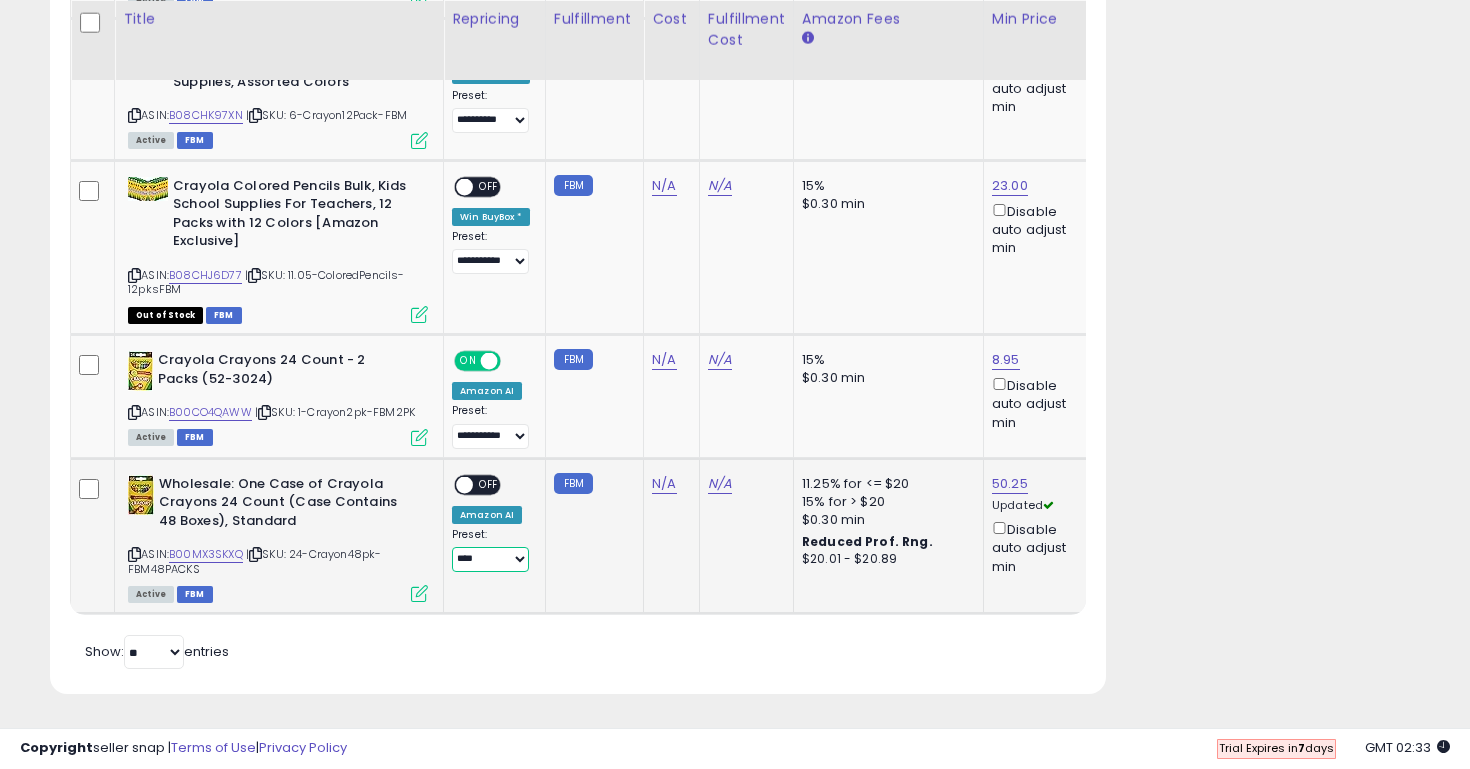 click on "**********" at bounding box center (490, 559) 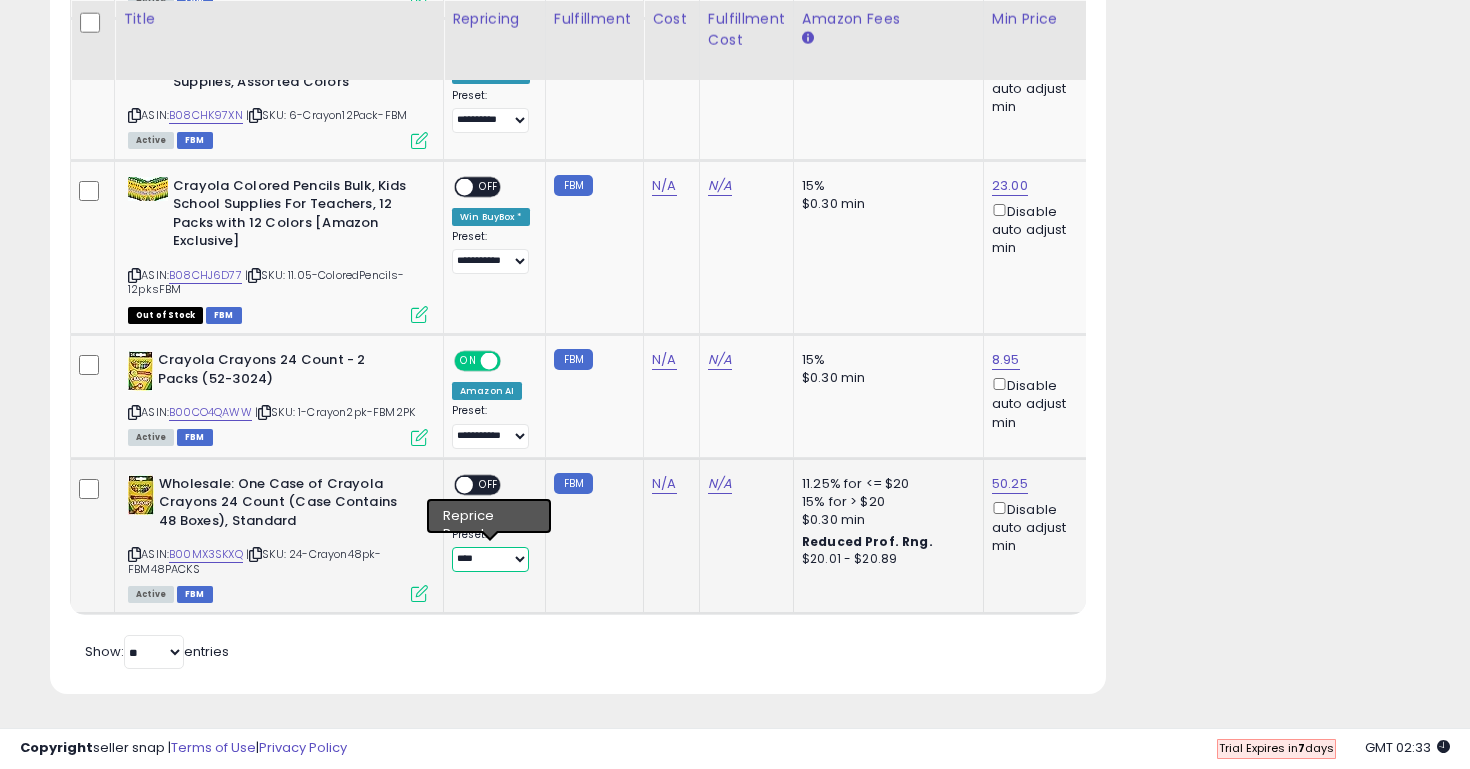 select on "**********" 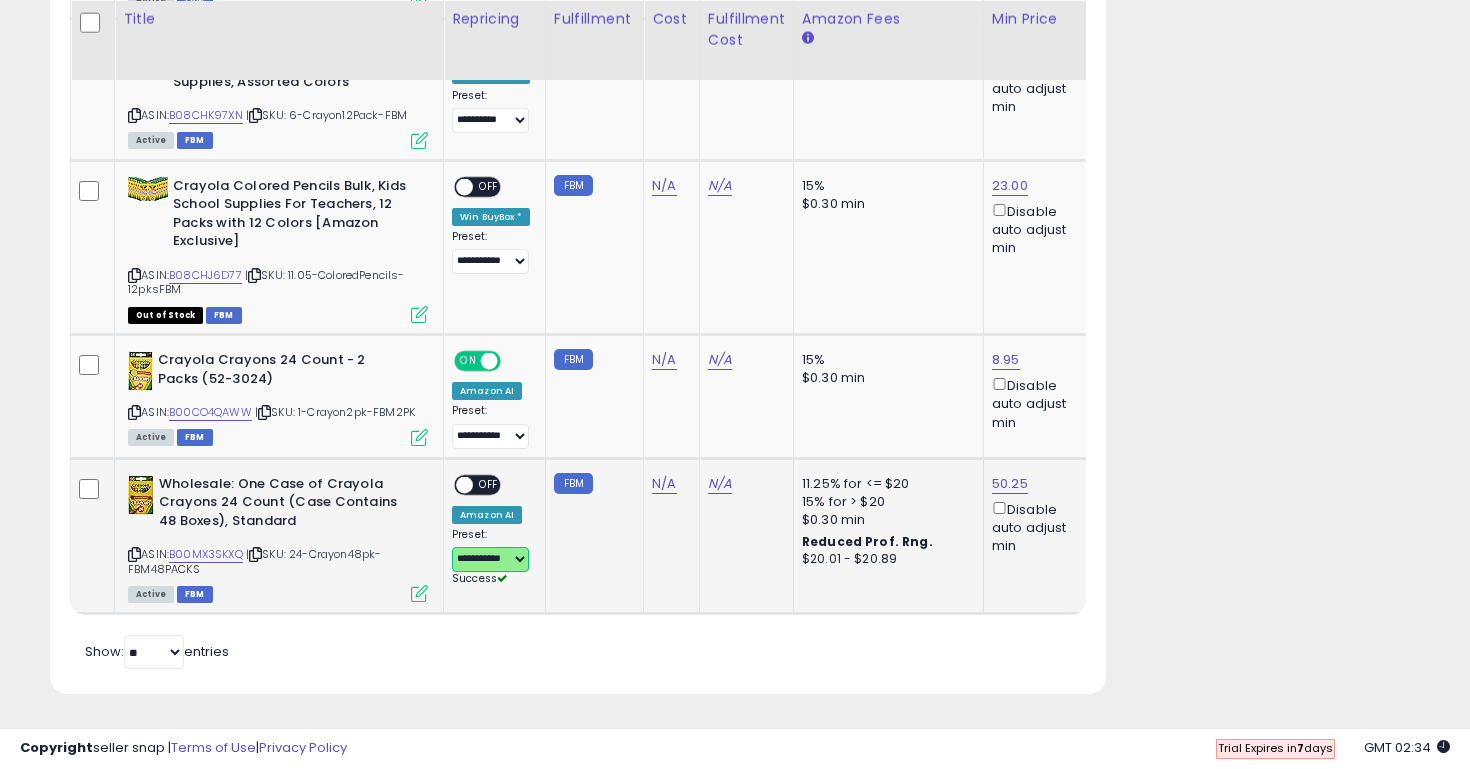 click at bounding box center (464, 484) 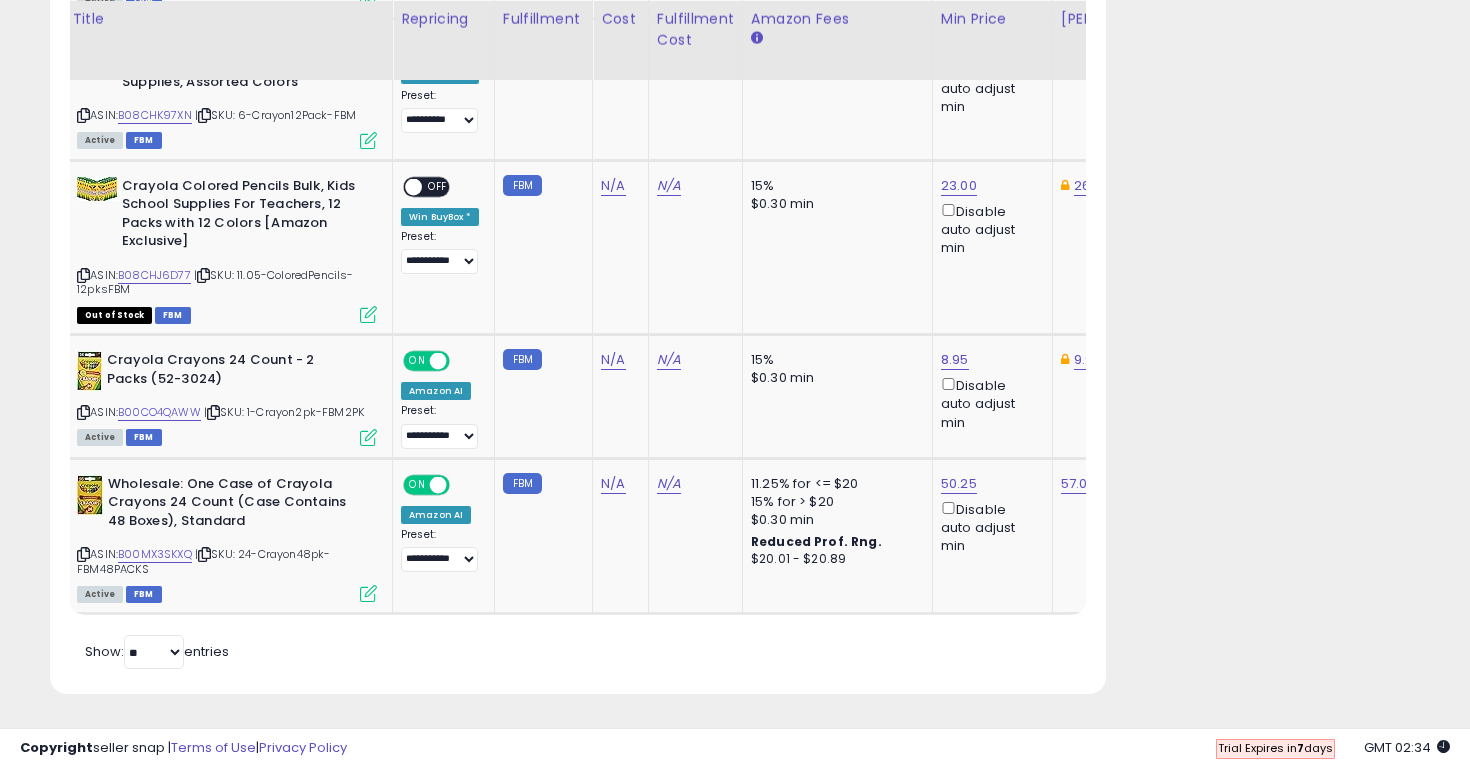 click at bounding box center (314, 769) 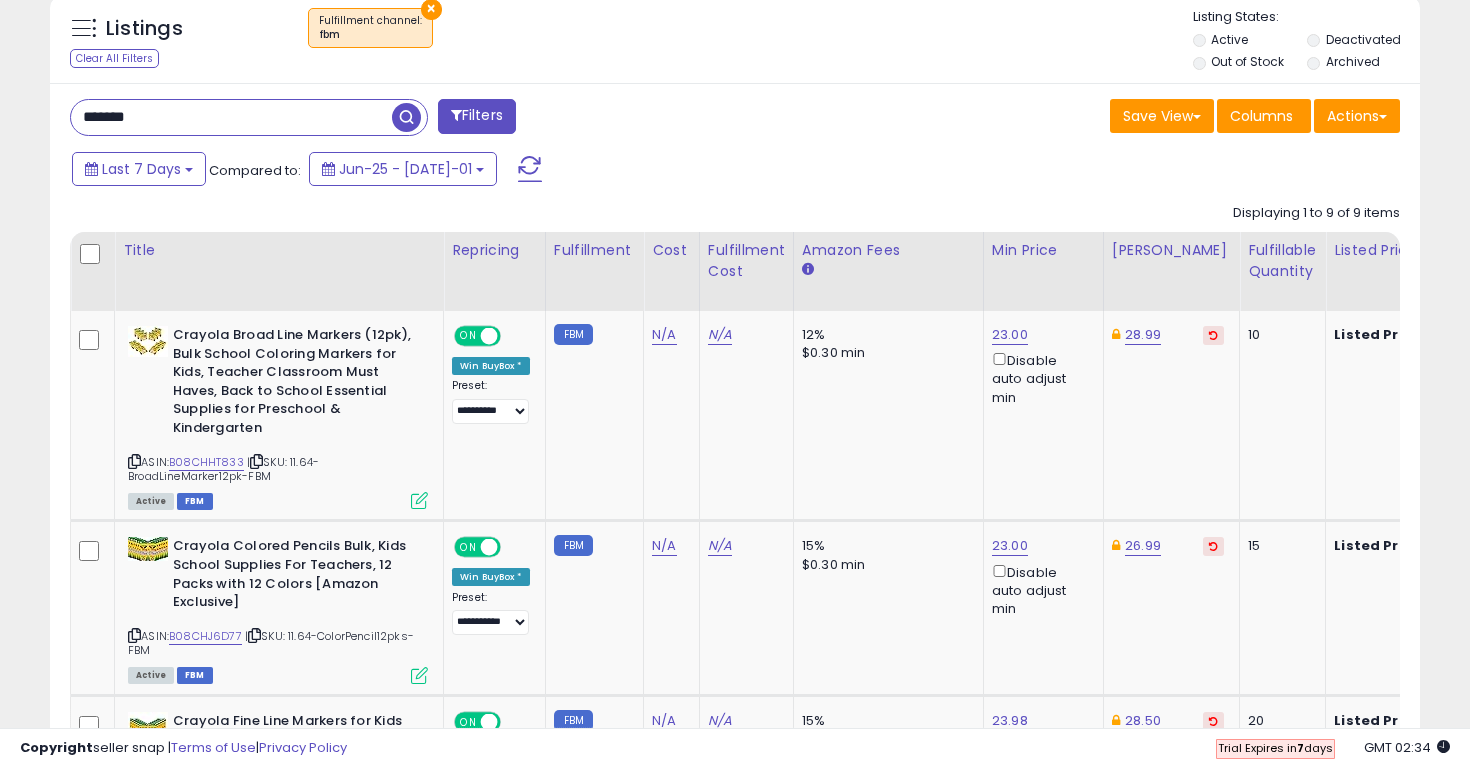 click at bounding box center [456, 115] 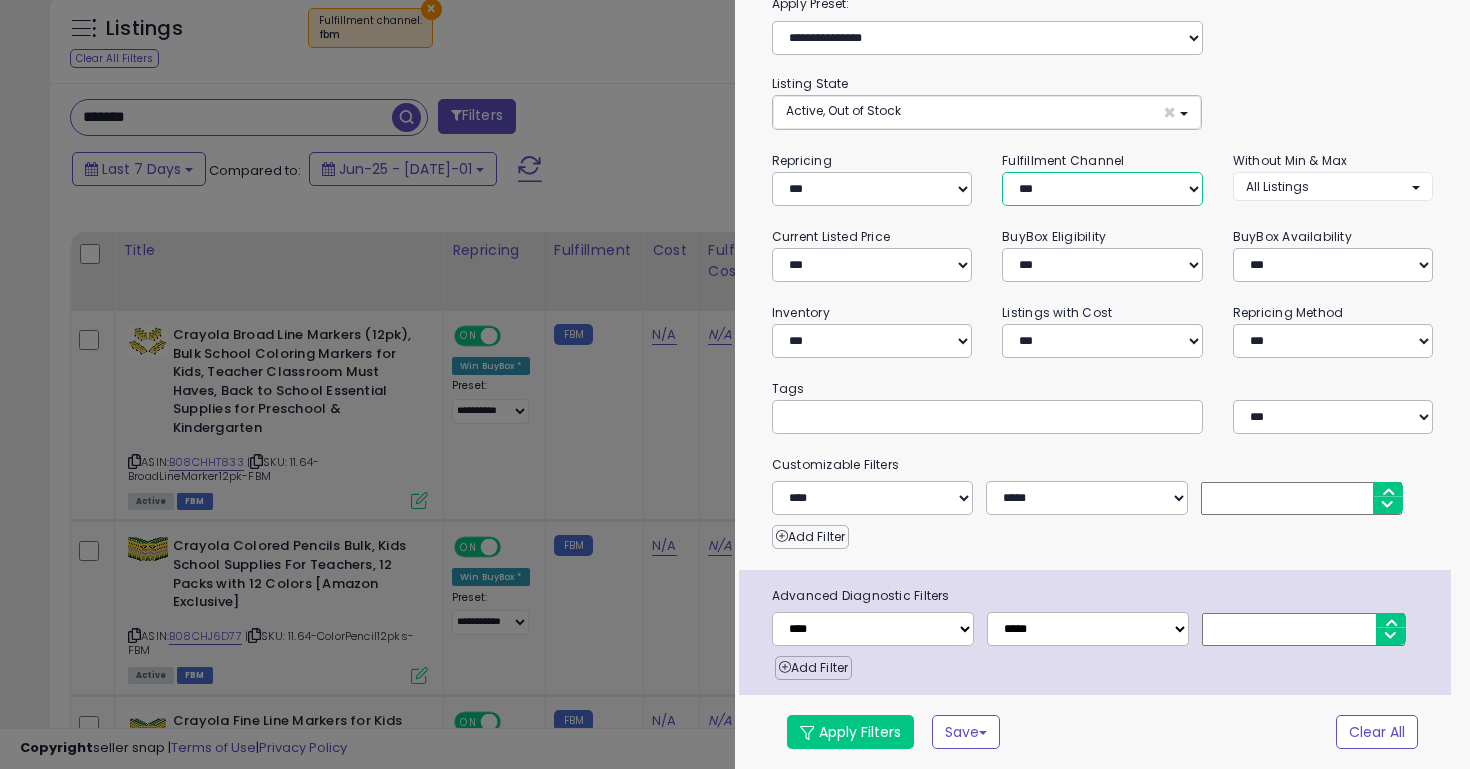 click on "***
***
***
***" at bounding box center (1102, 189) 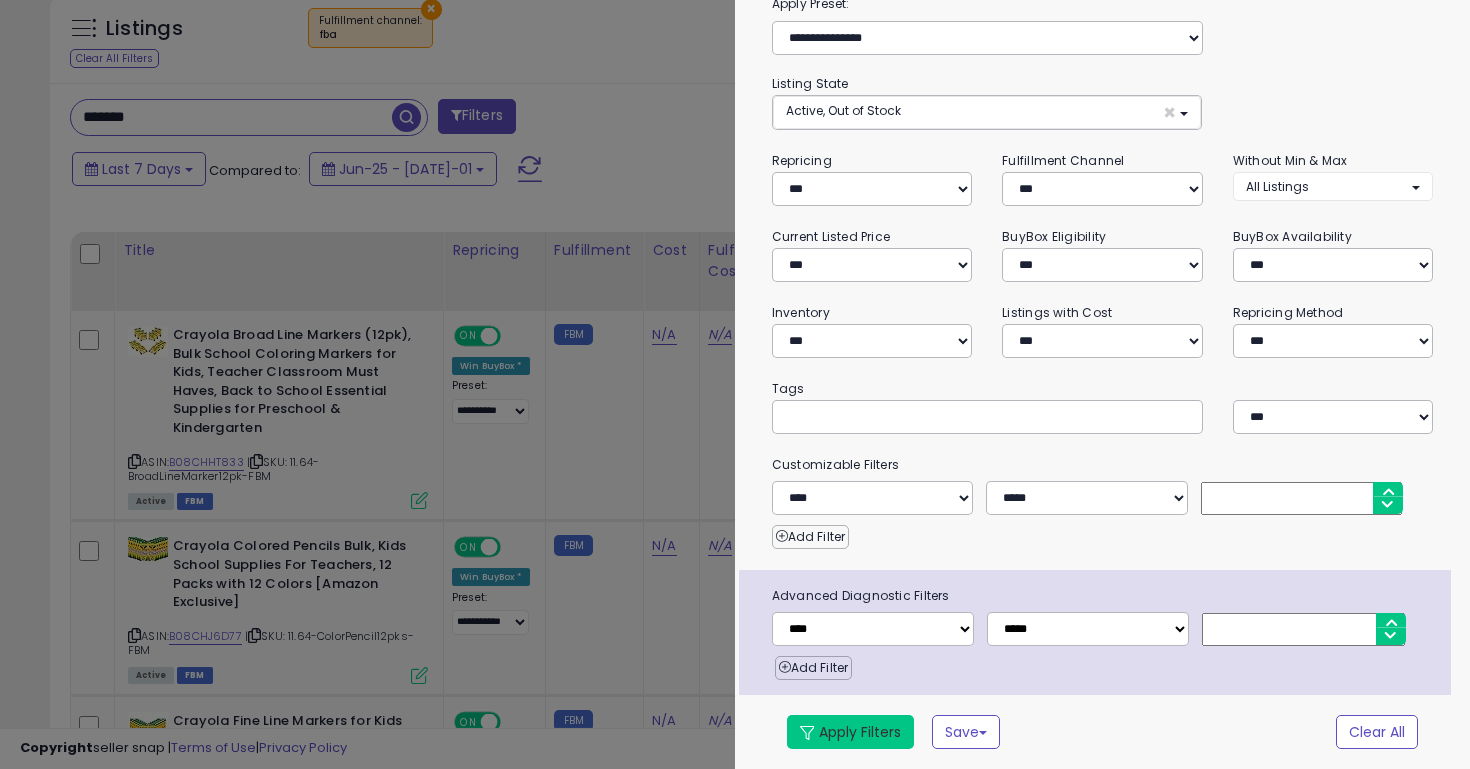 click on "Apply Filters" at bounding box center [850, 732] 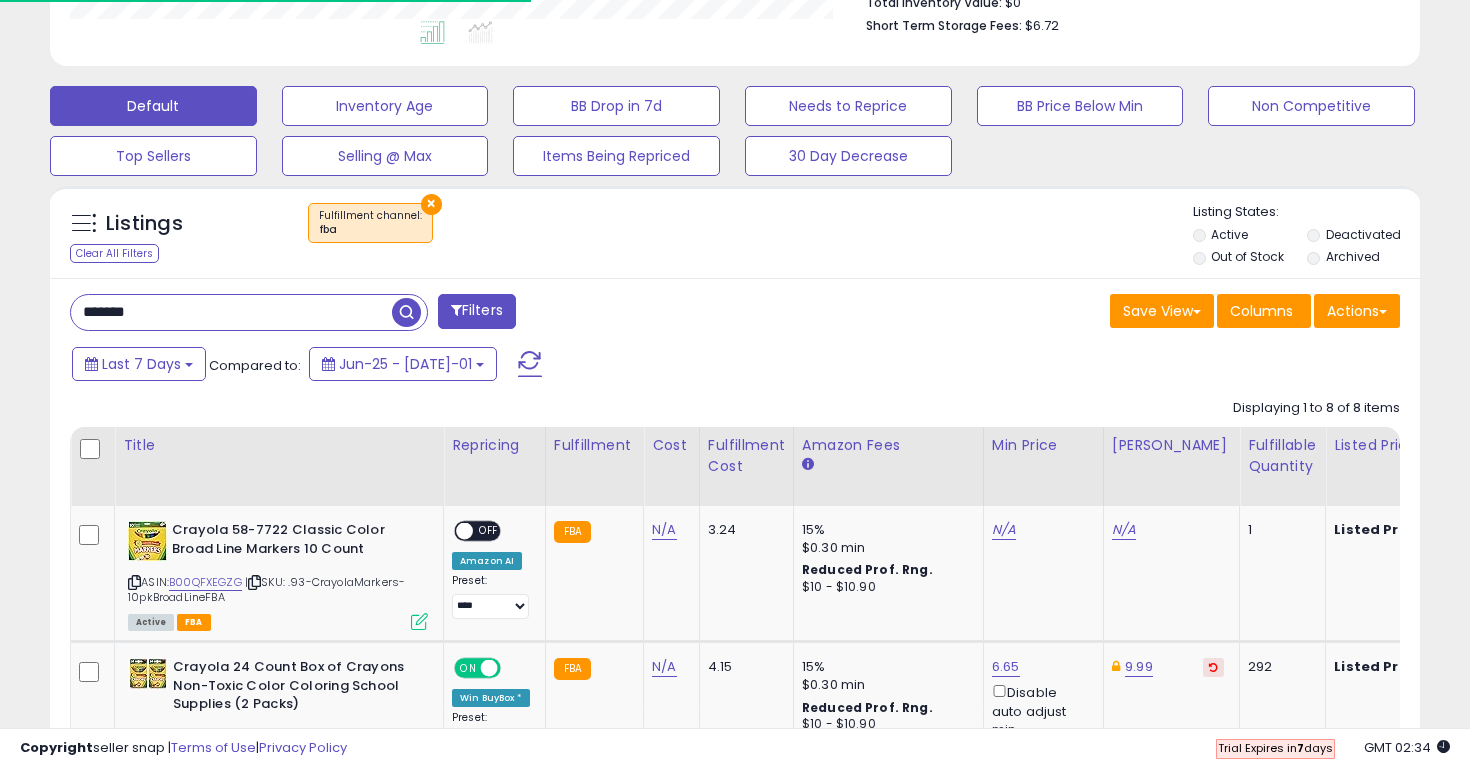 scroll, scrollTop: 600, scrollLeft: 0, axis: vertical 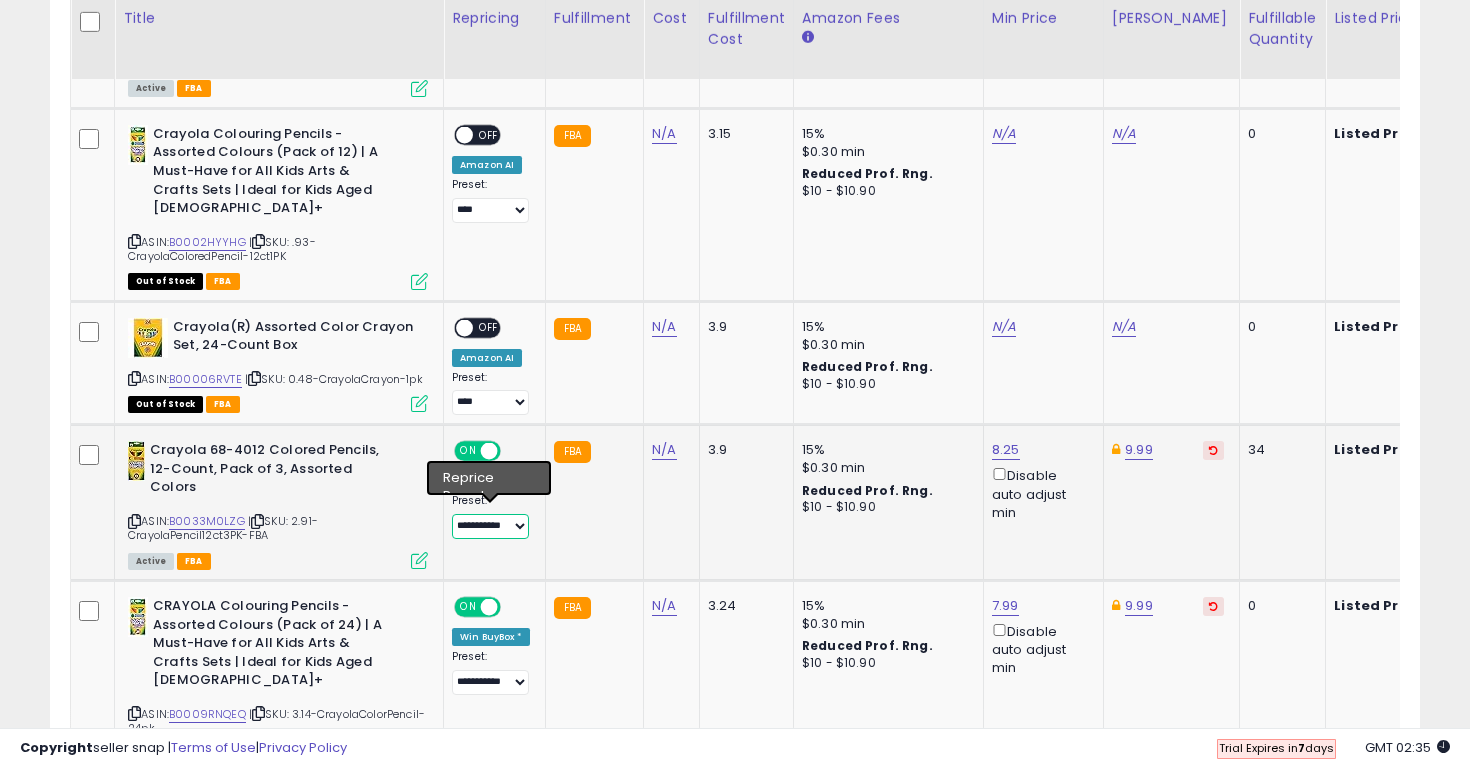 click on "**********" at bounding box center [490, 526] 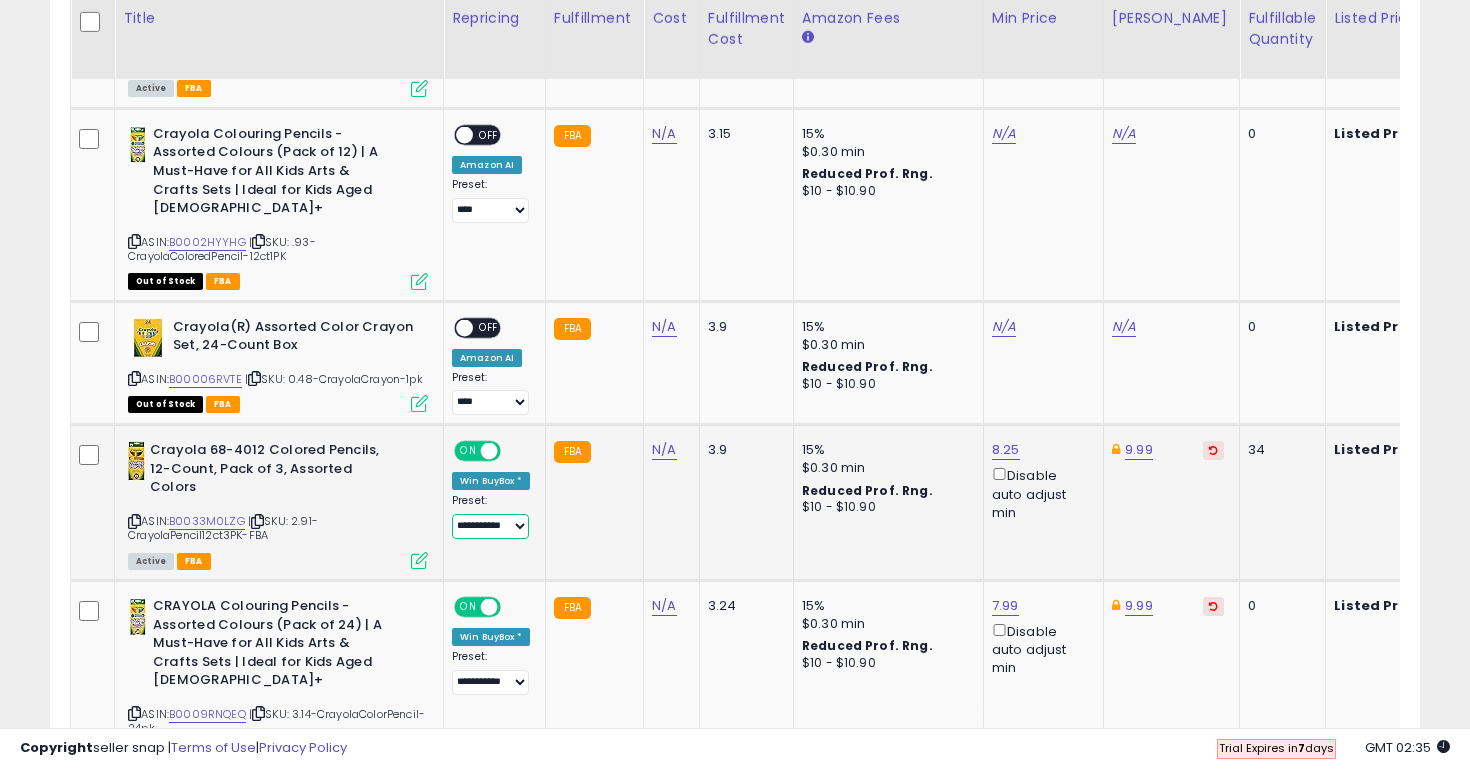 select on "**********" 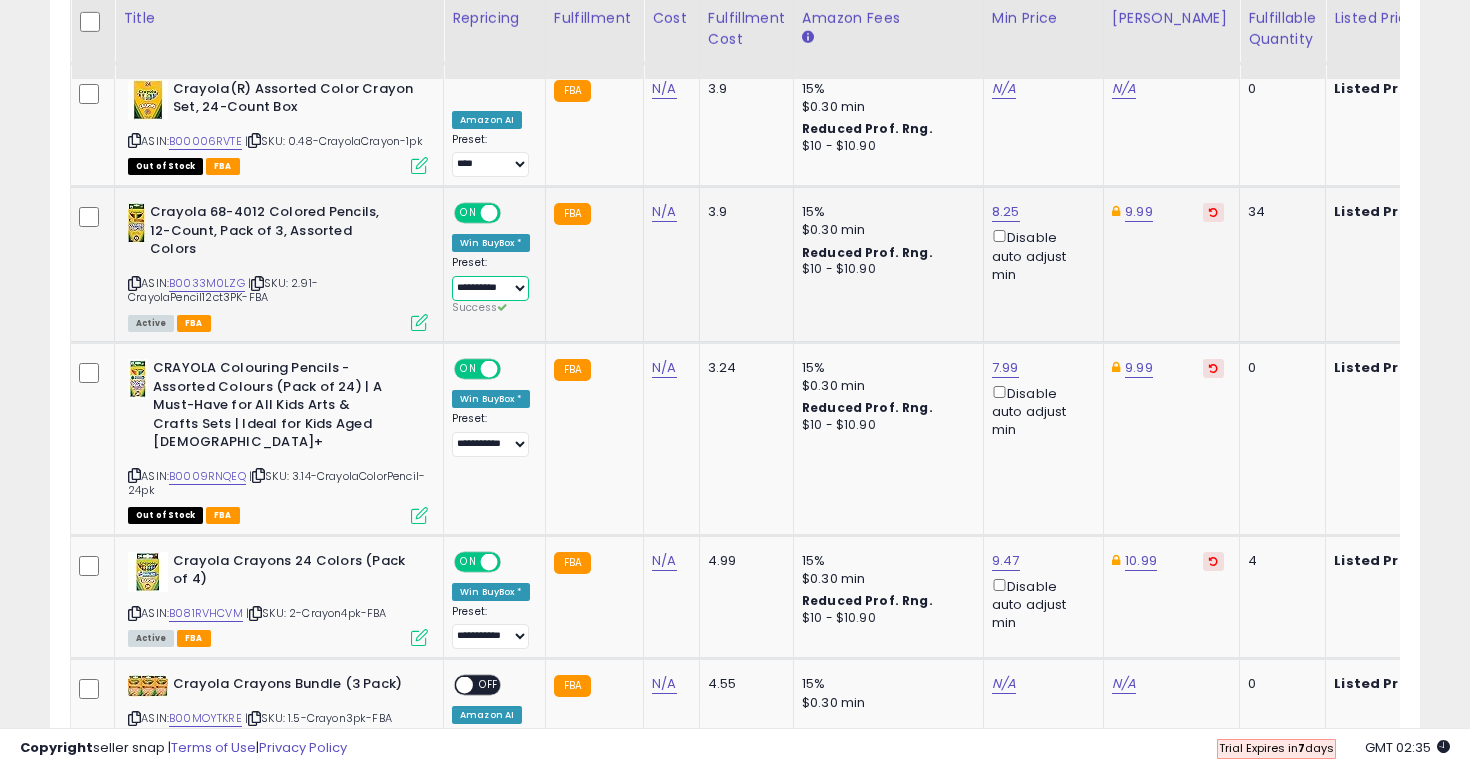 scroll, scrollTop: 1474, scrollLeft: 0, axis: vertical 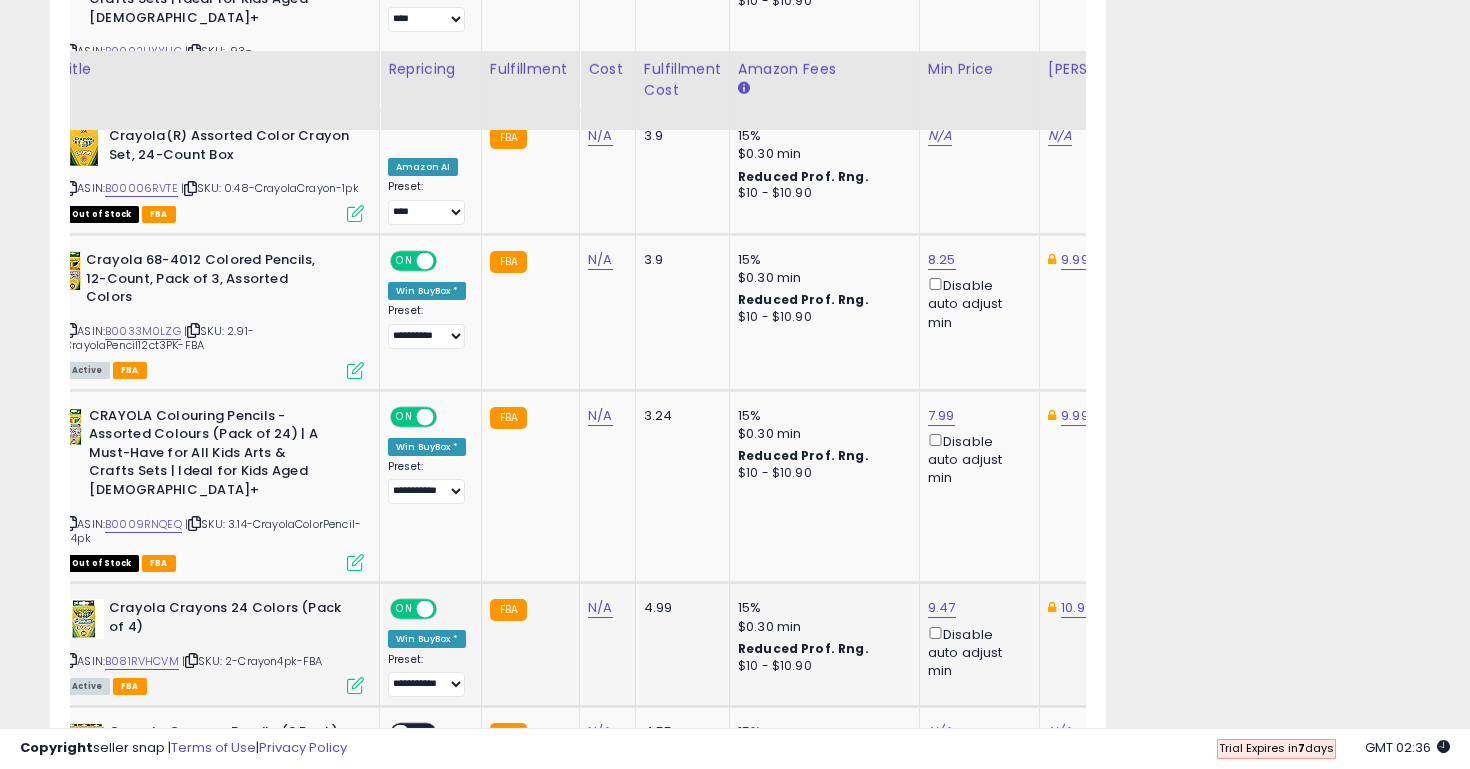 click on "9.47  Disable auto adjust min" 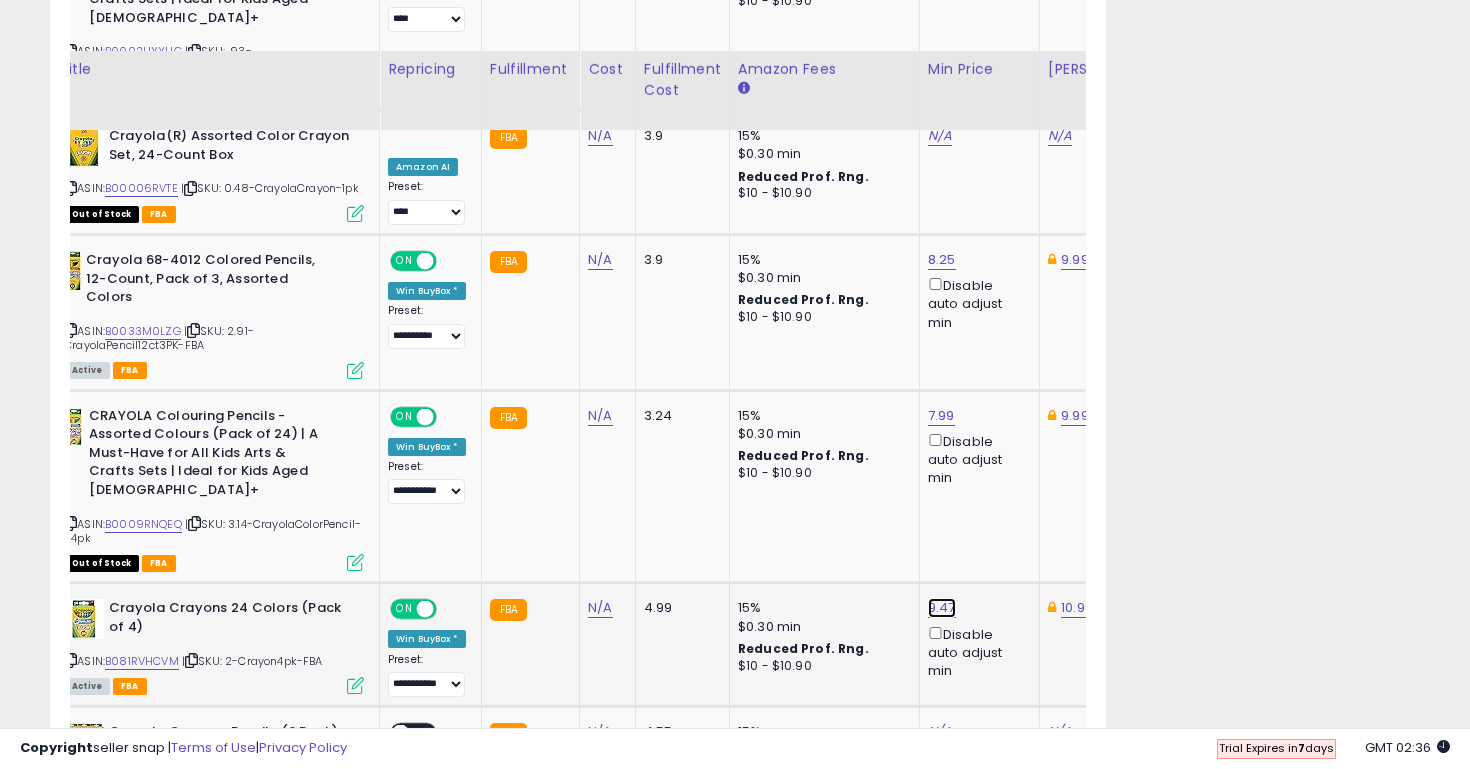 click on "9.47" at bounding box center [940, -349] 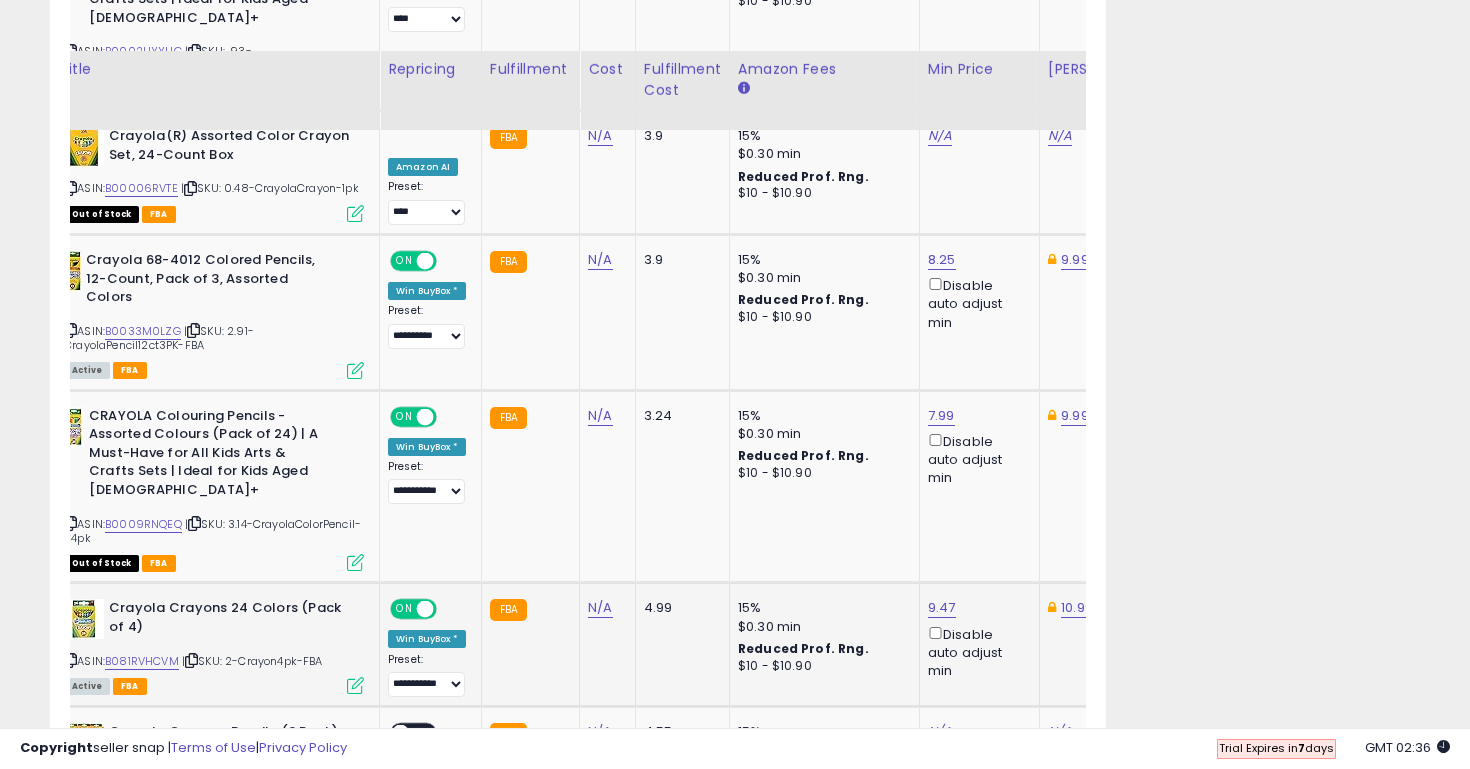 scroll, scrollTop: 0, scrollLeft: 95, axis: horizontal 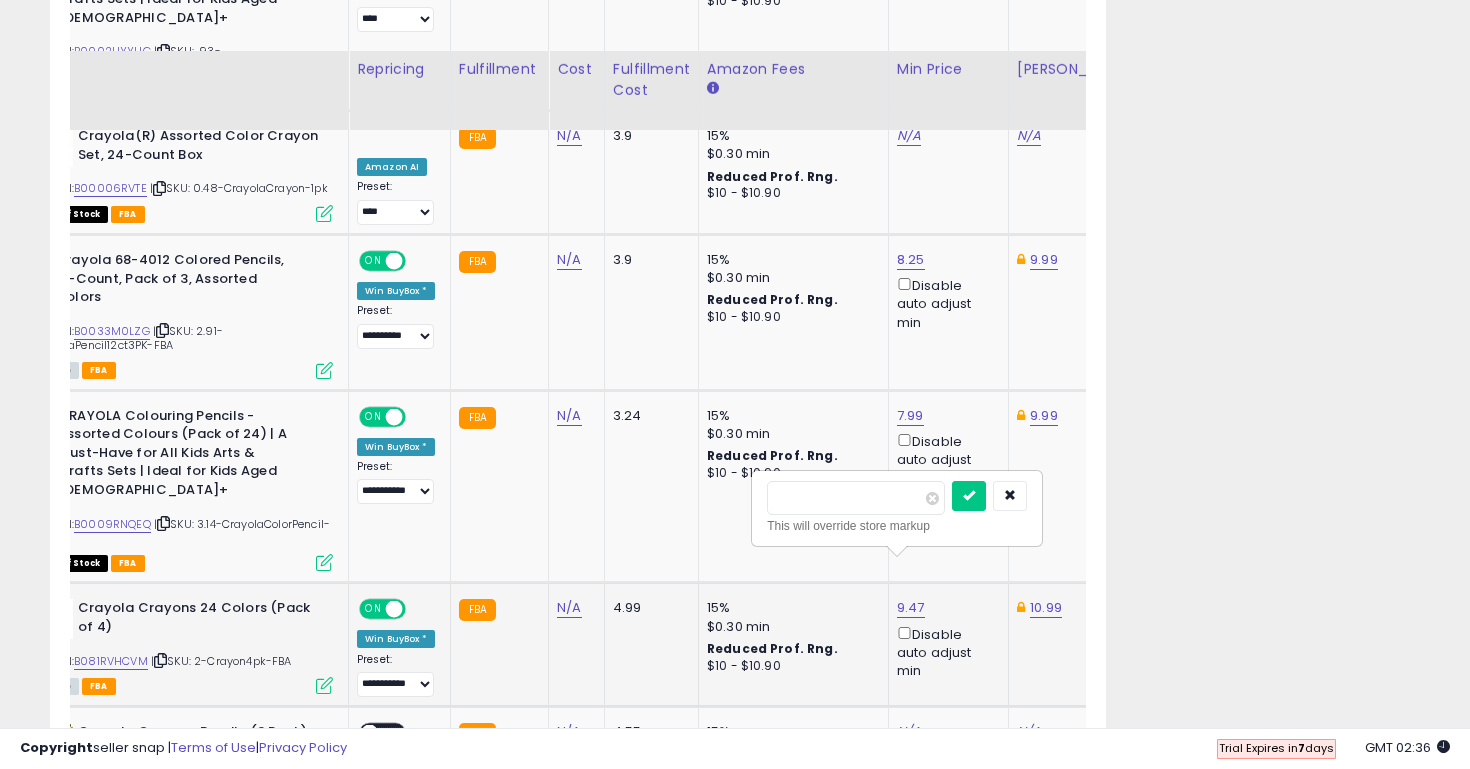 click on "****" at bounding box center [856, 498] 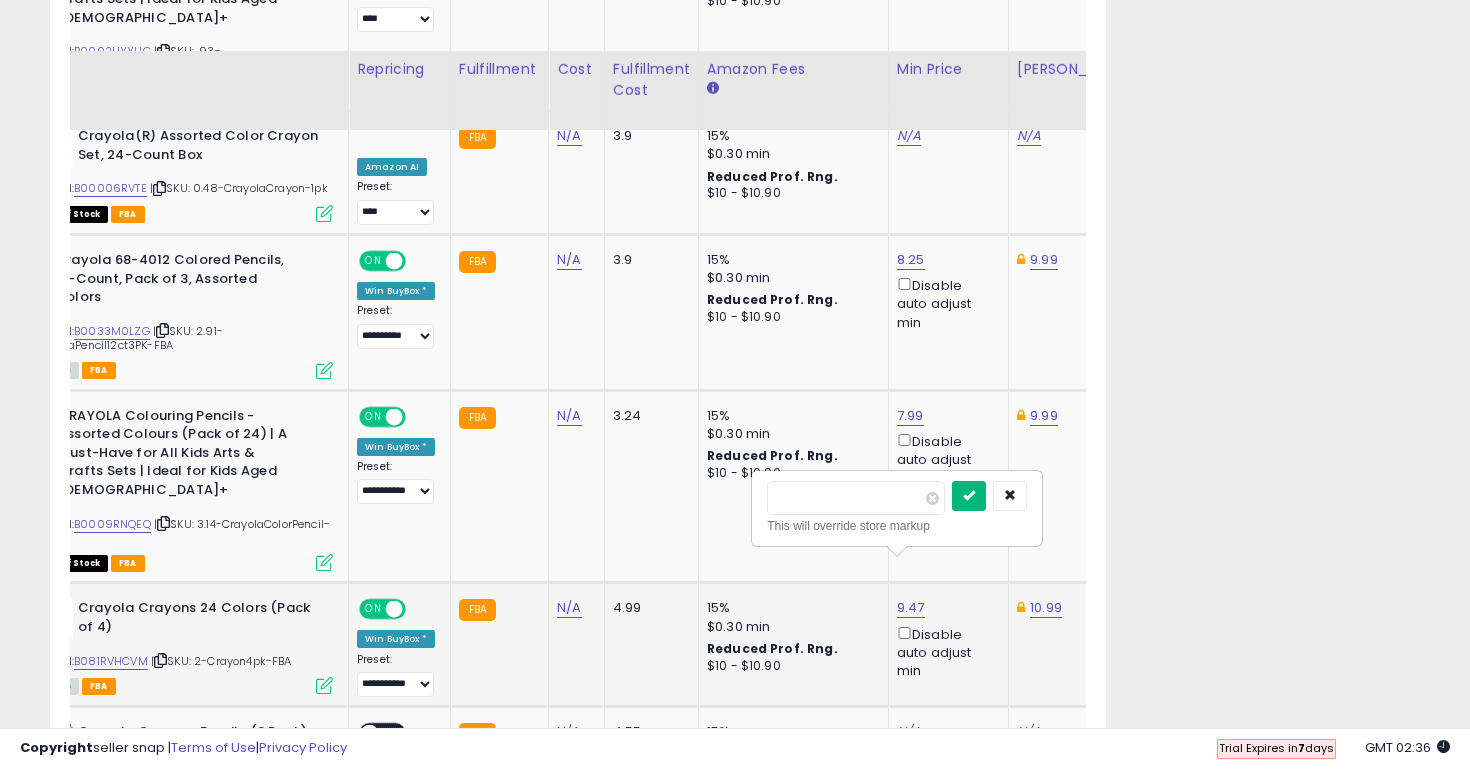 type on "****" 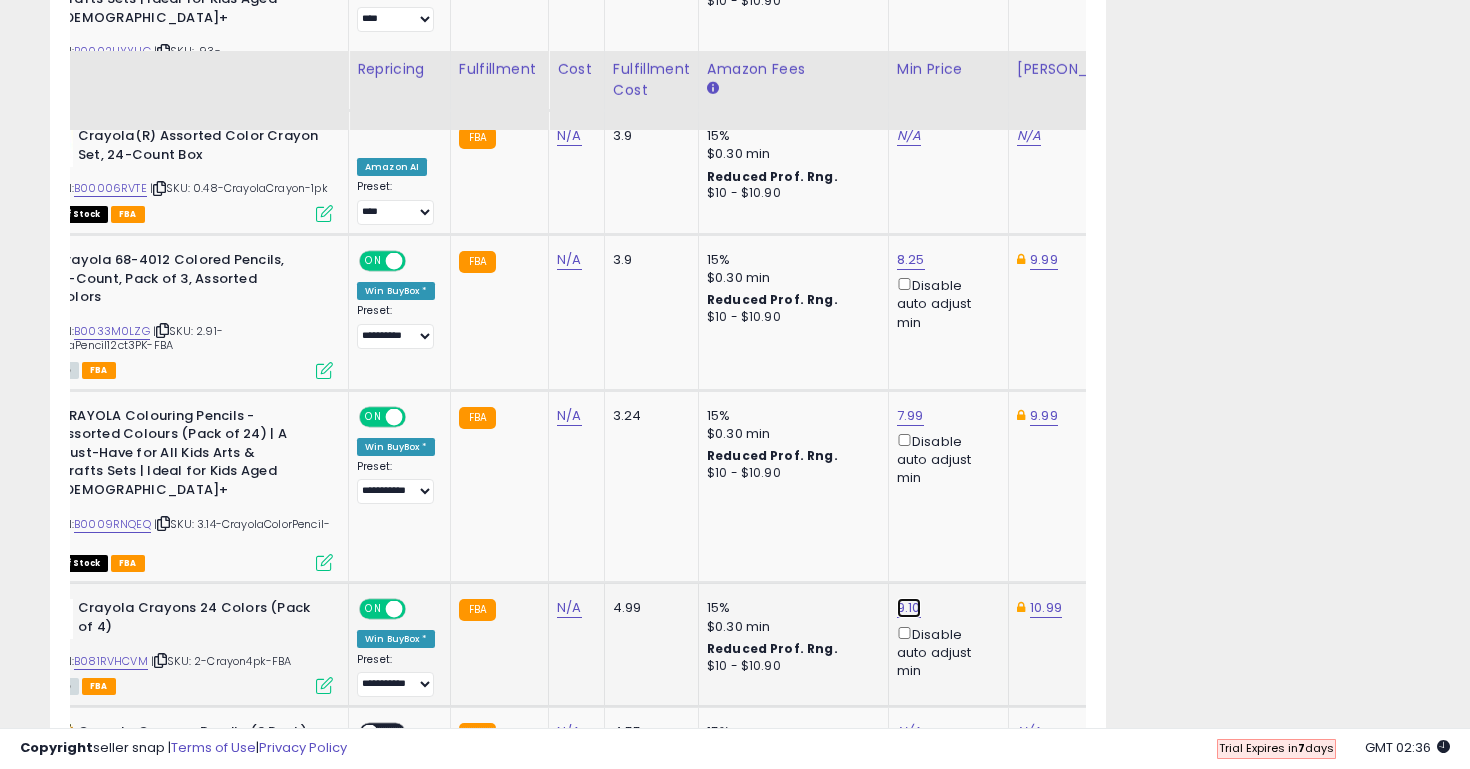 click on "9.10" at bounding box center (909, -349) 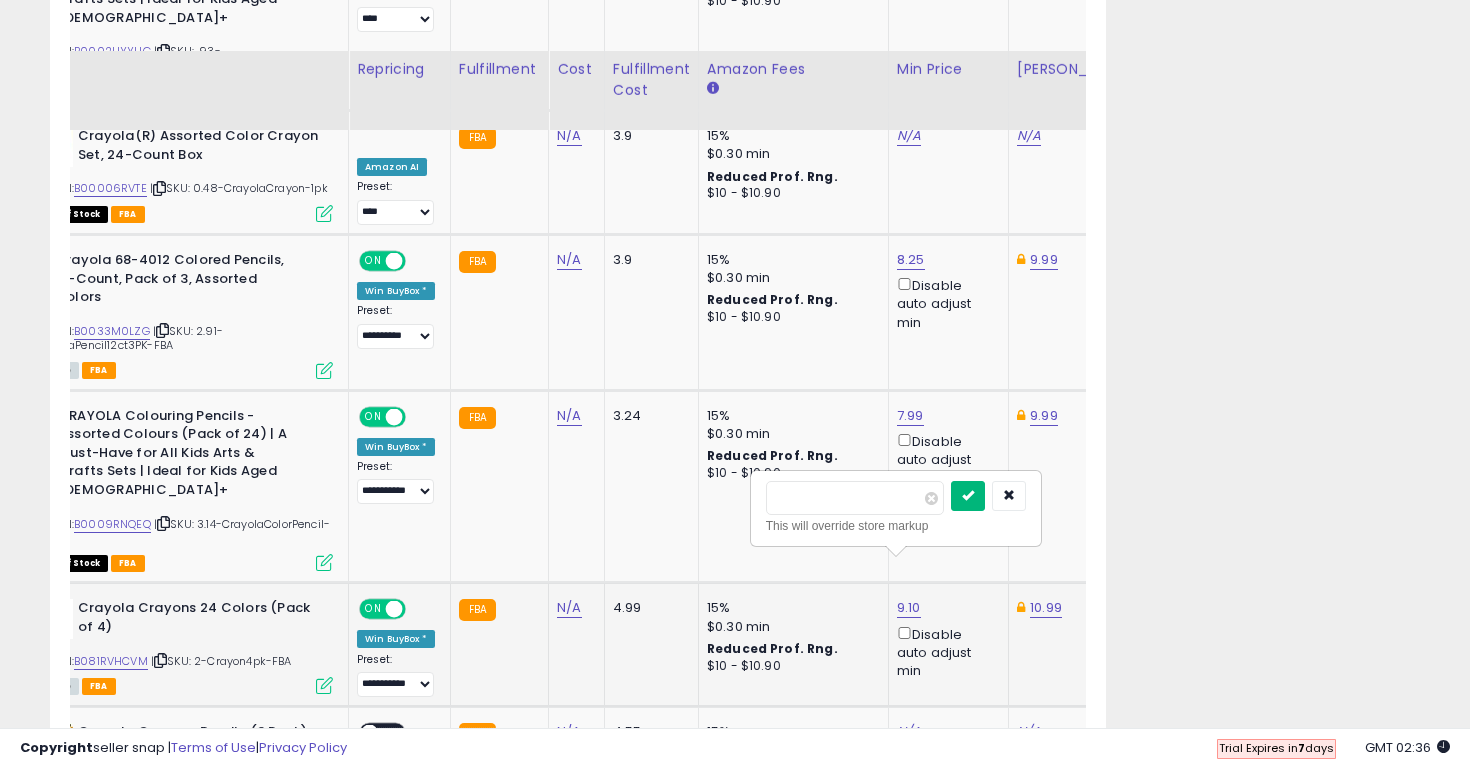 type on "****" 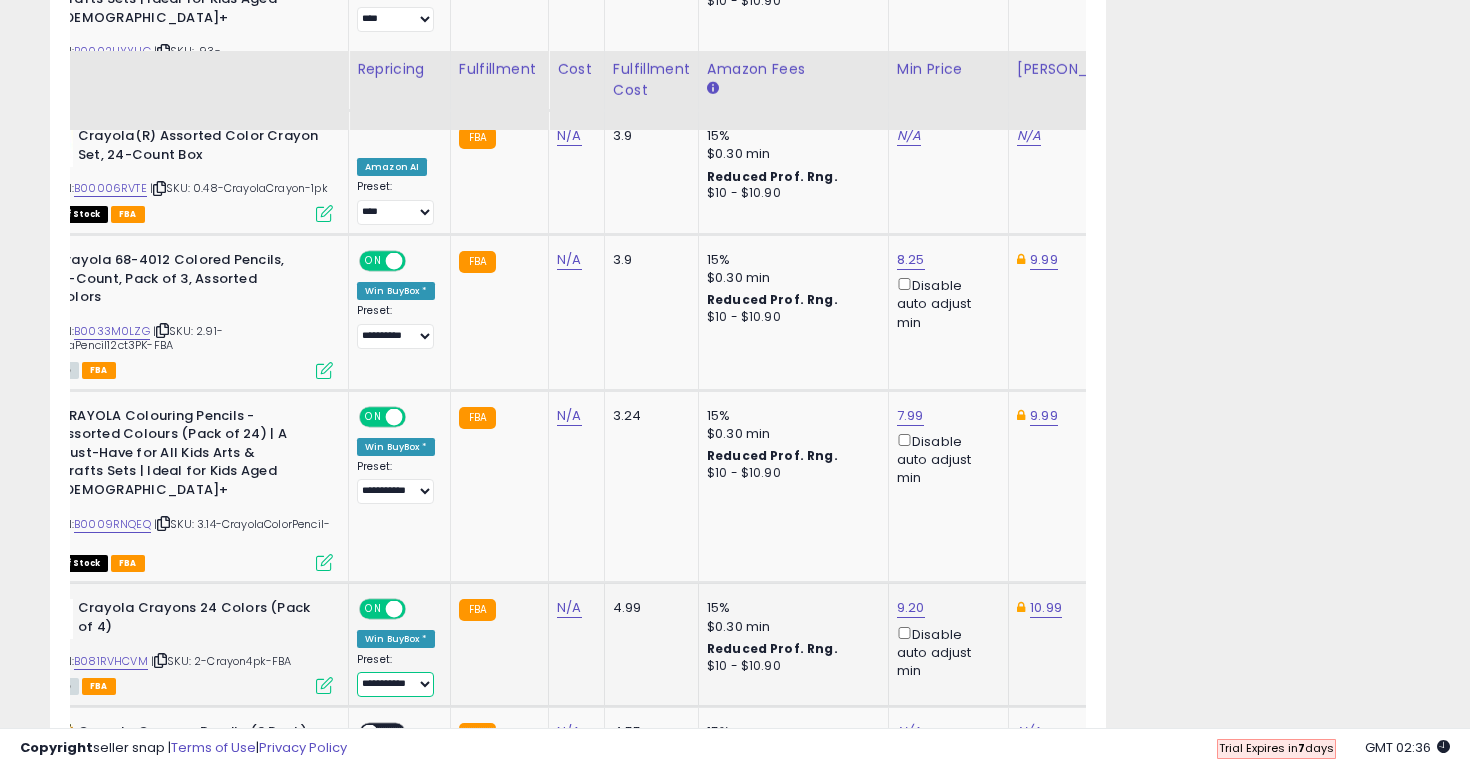 click on "**********" at bounding box center (395, 684) 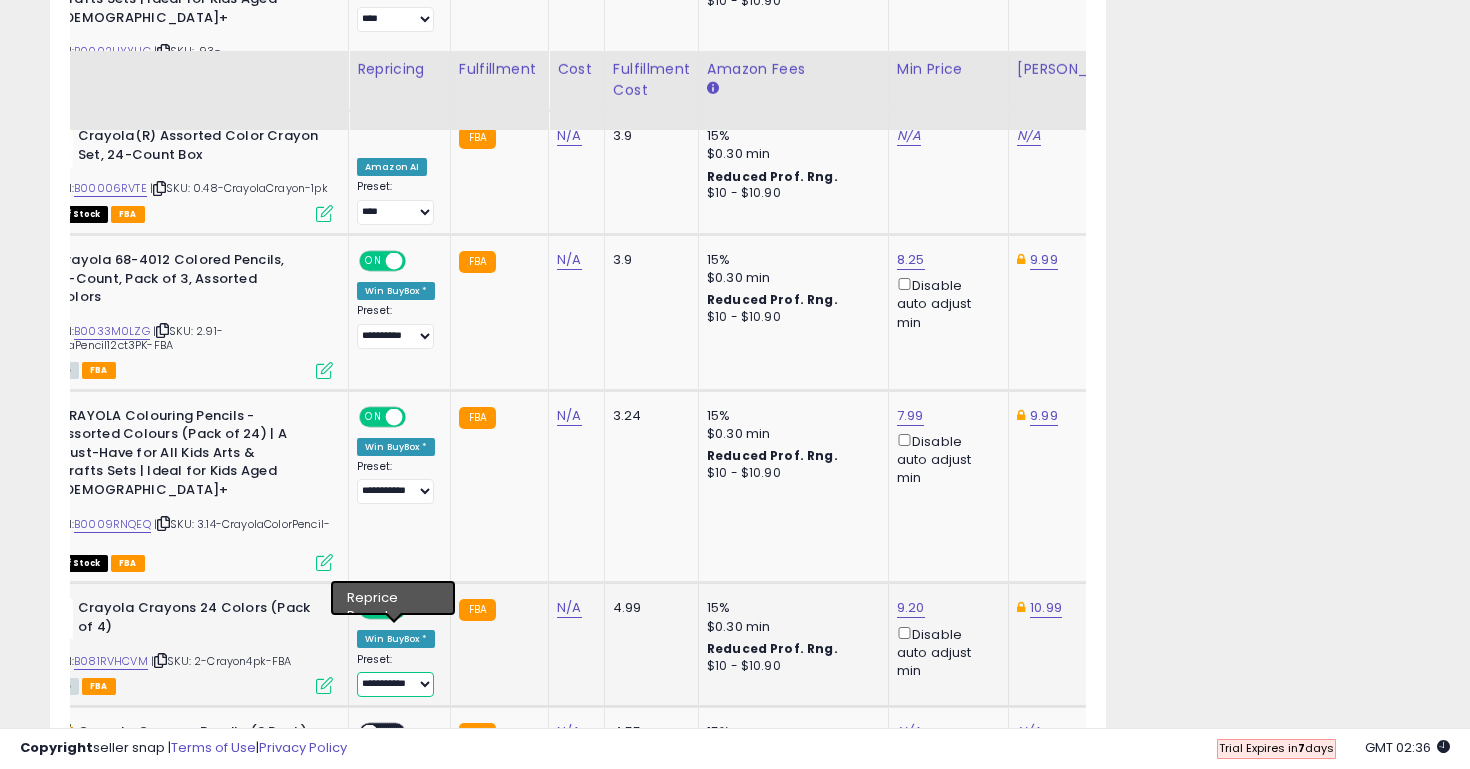 select on "**********" 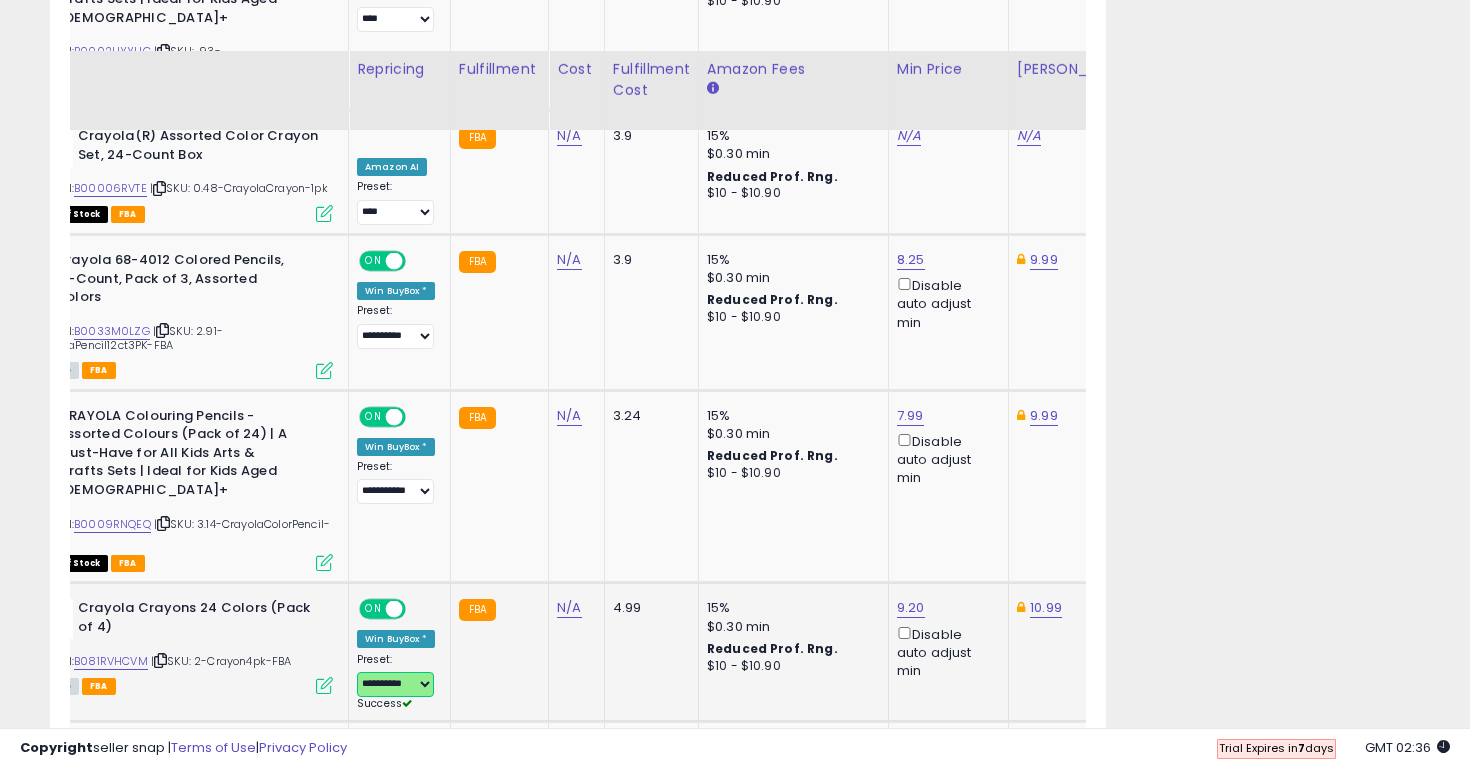 scroll, scrollTop: 0, scrollLeft: 0, axis: both 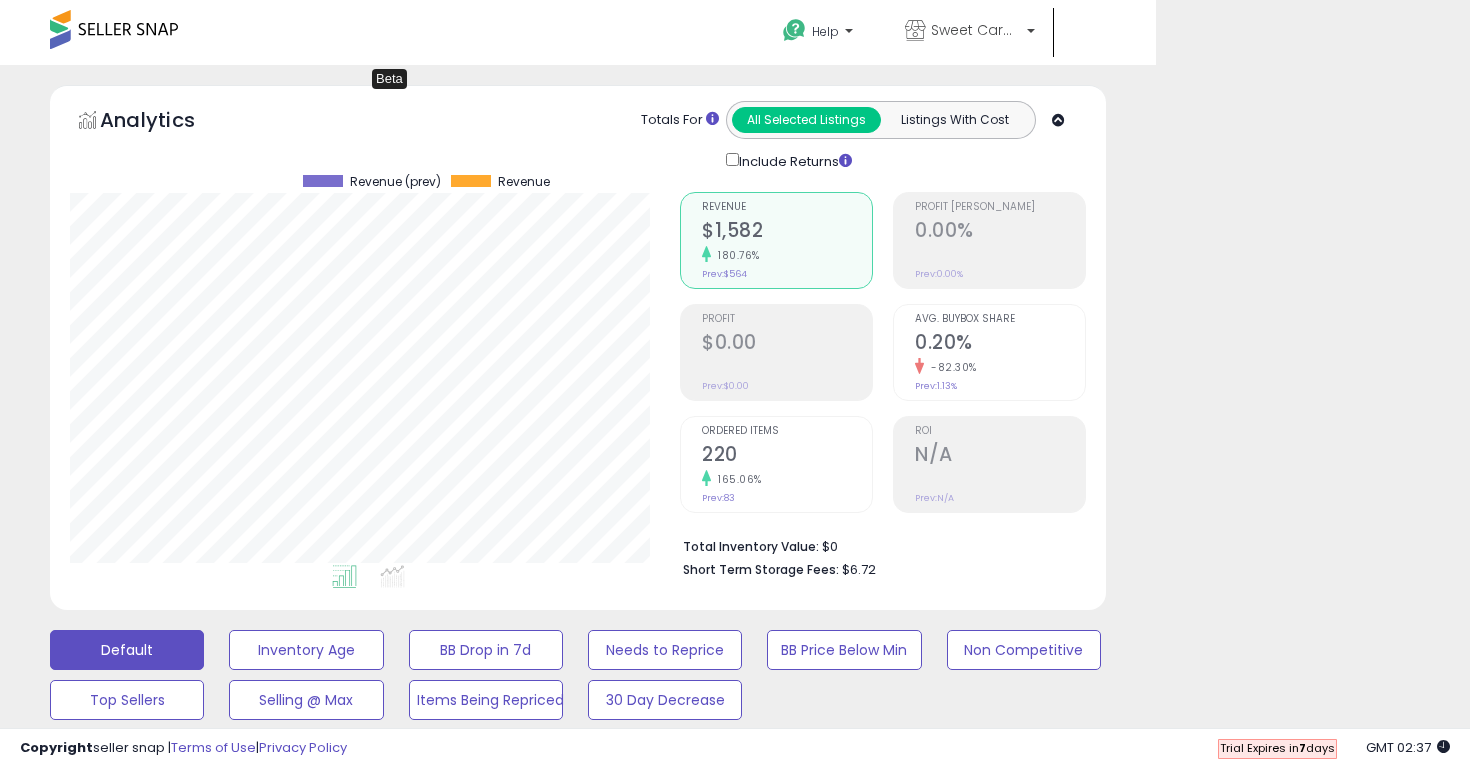 click at bounding box center (314, 2460) 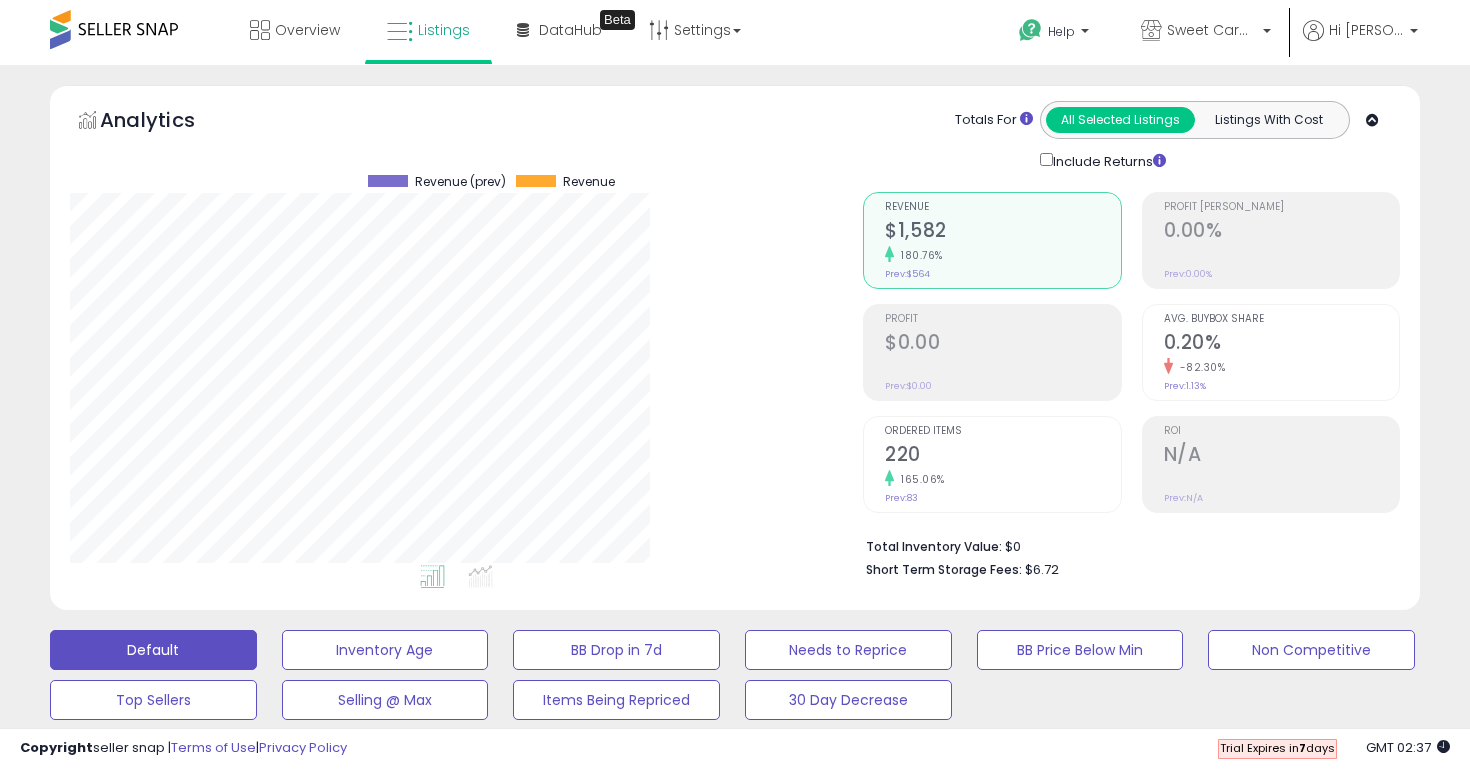 scroll, scrollTop: 999590, scrollLeft: 999206, axis: both 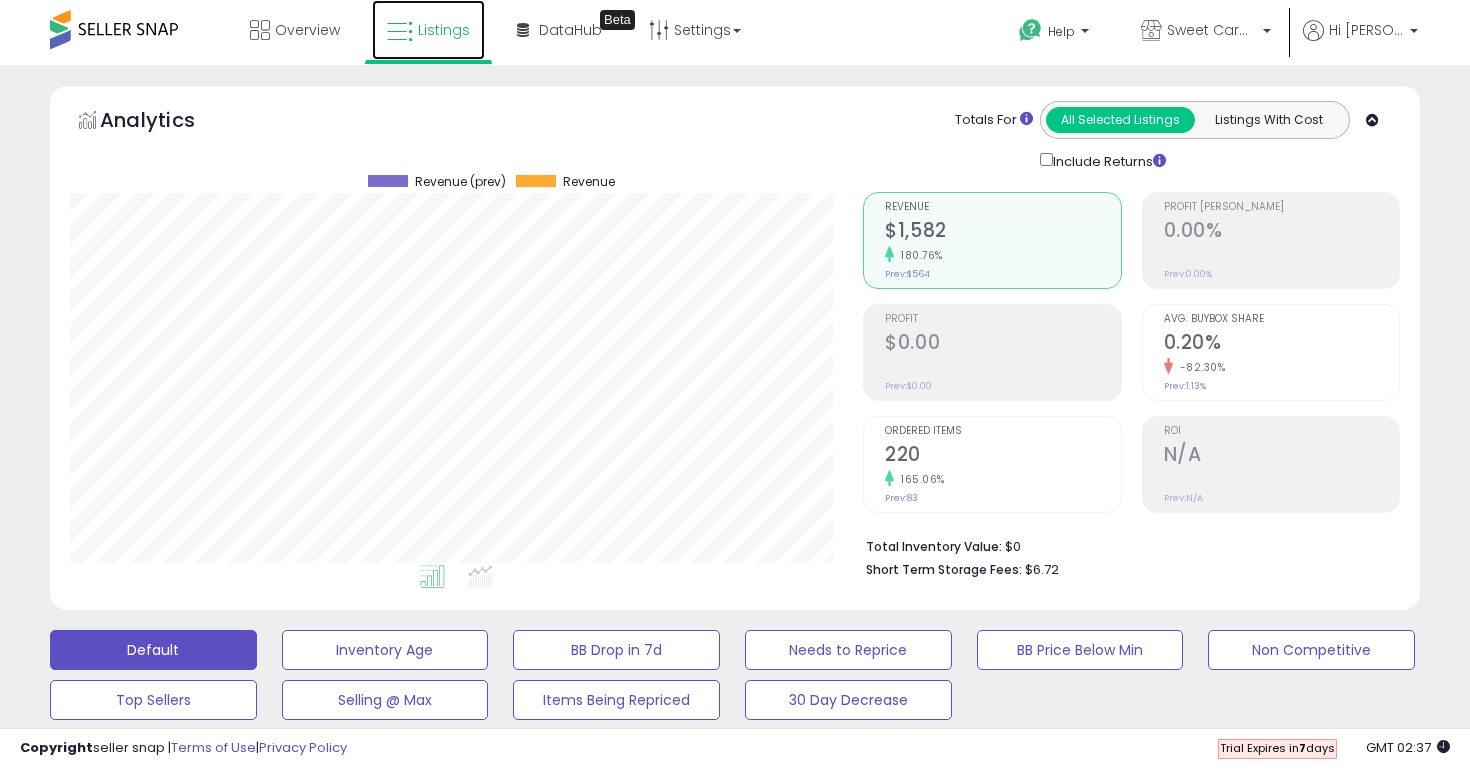 click at bounding box center [400, 32] 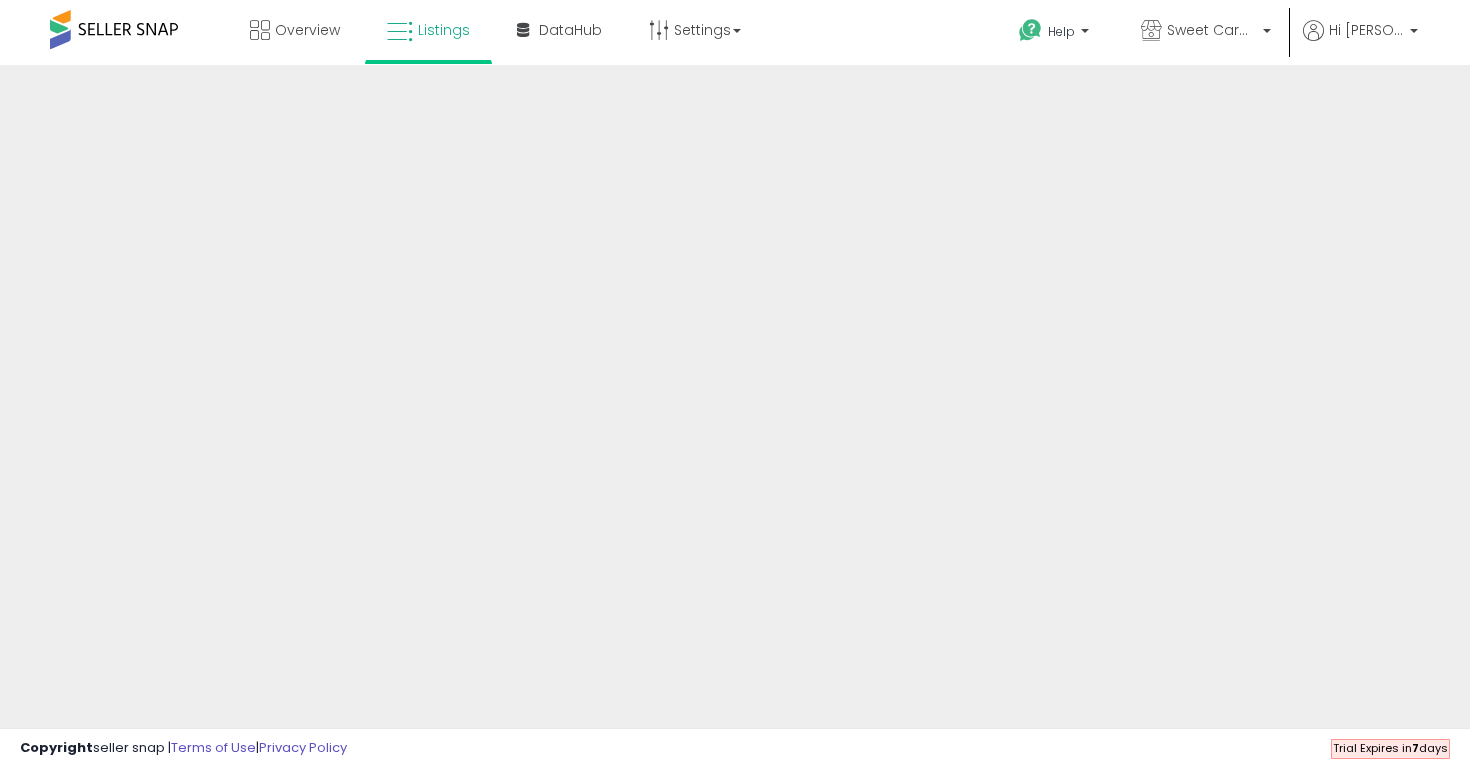 scroll, scrollTop: 0, scrollLeft: 0, axis: both 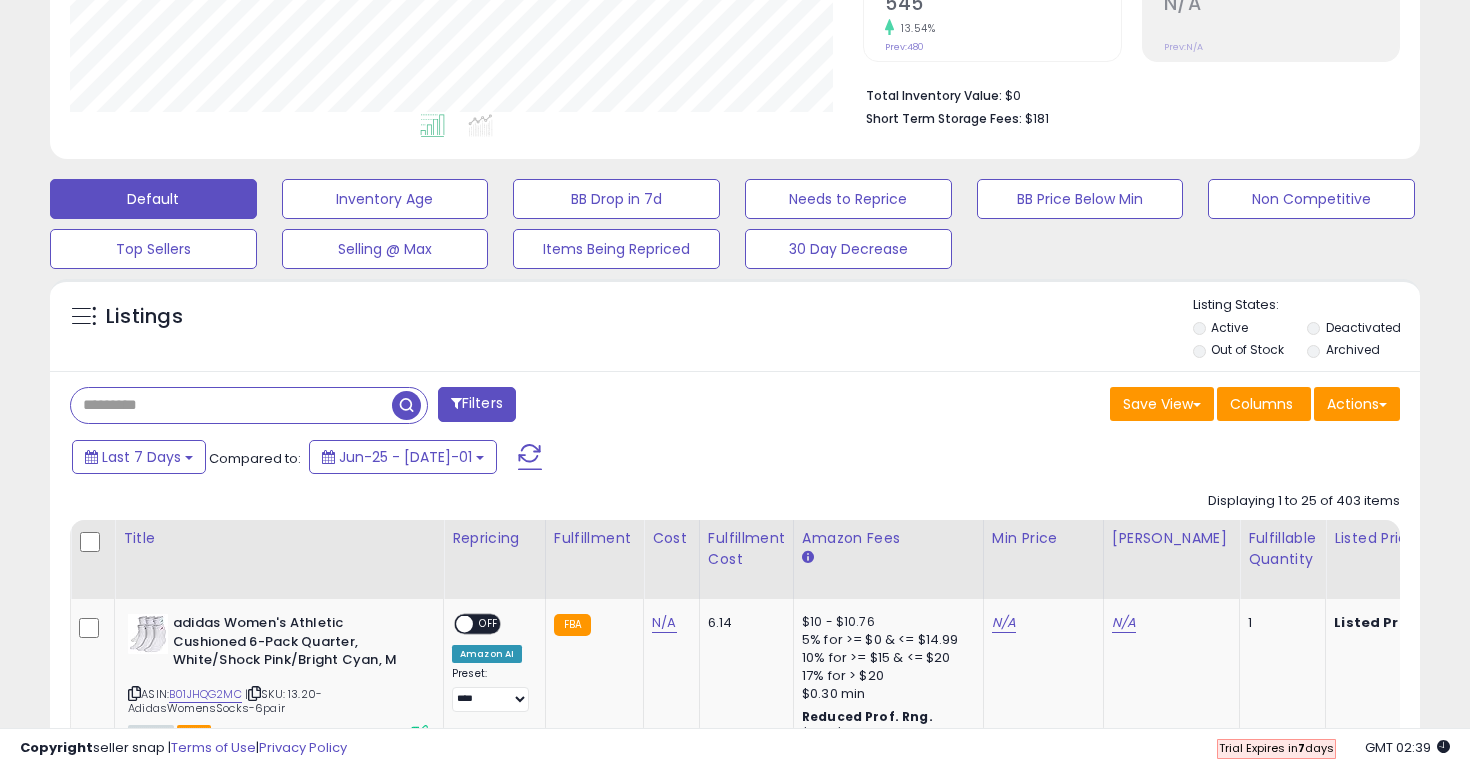 click at bounding box center (231, 405) 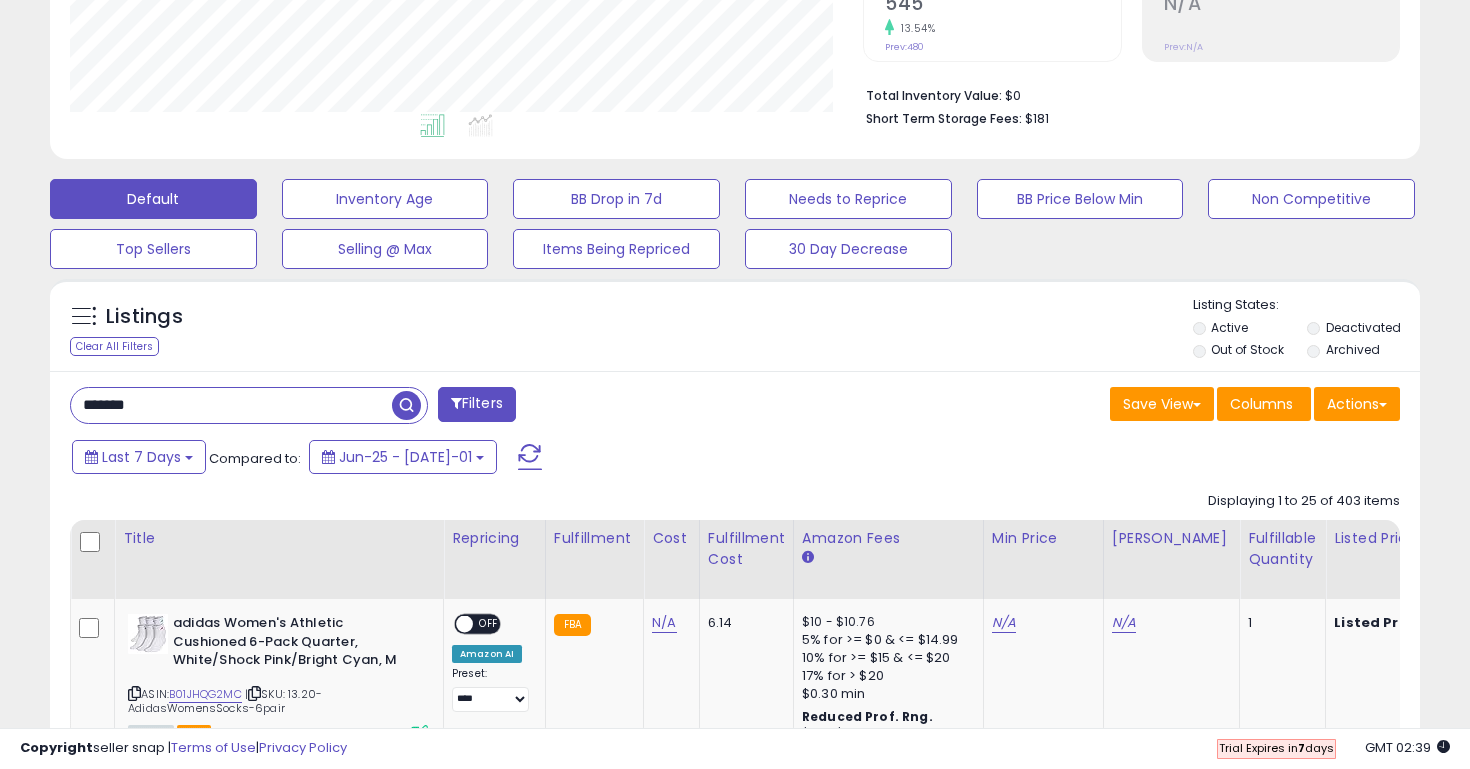 click at bounding box center (406, 405) 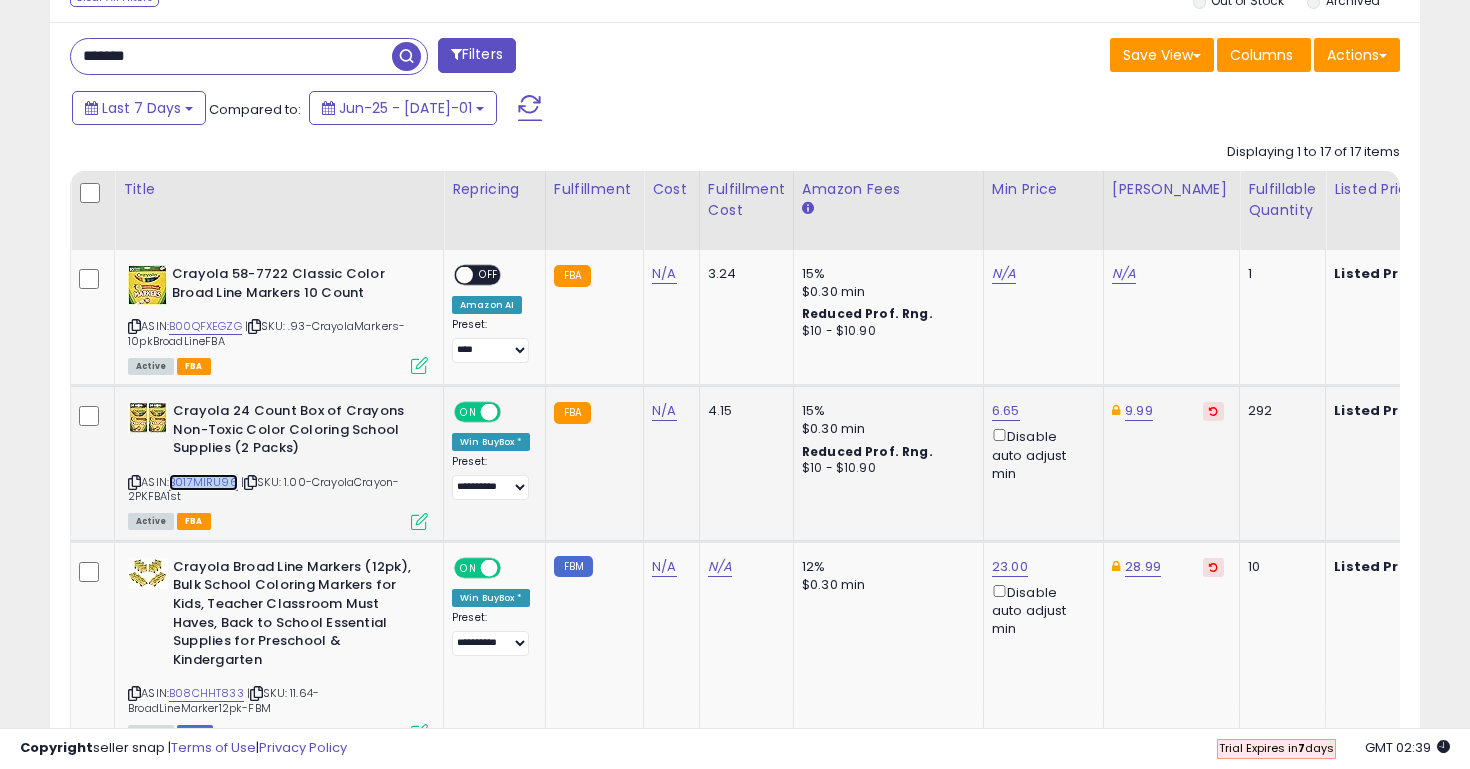 copy on "B017MIRU96" 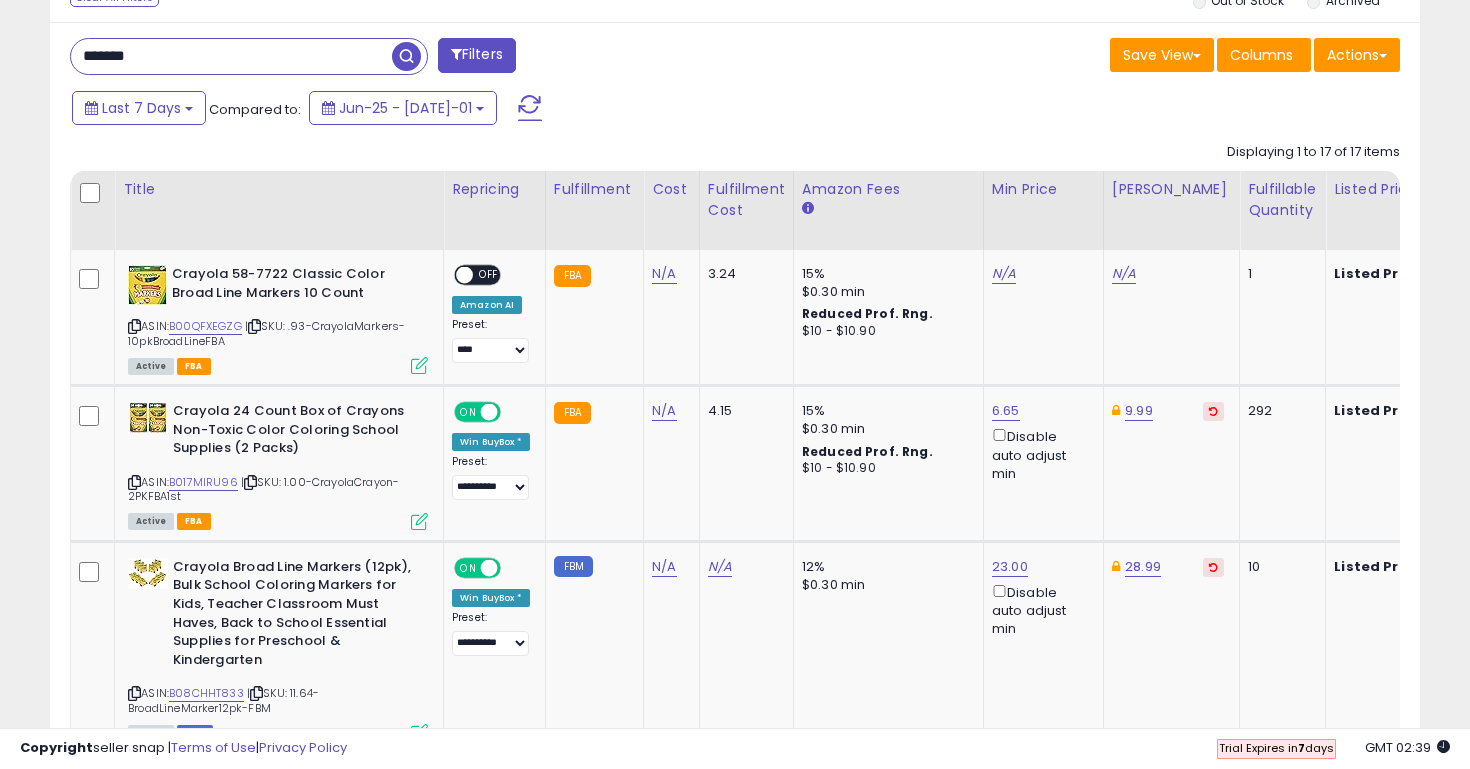 click on "*******" at bounding box center (231, 56) 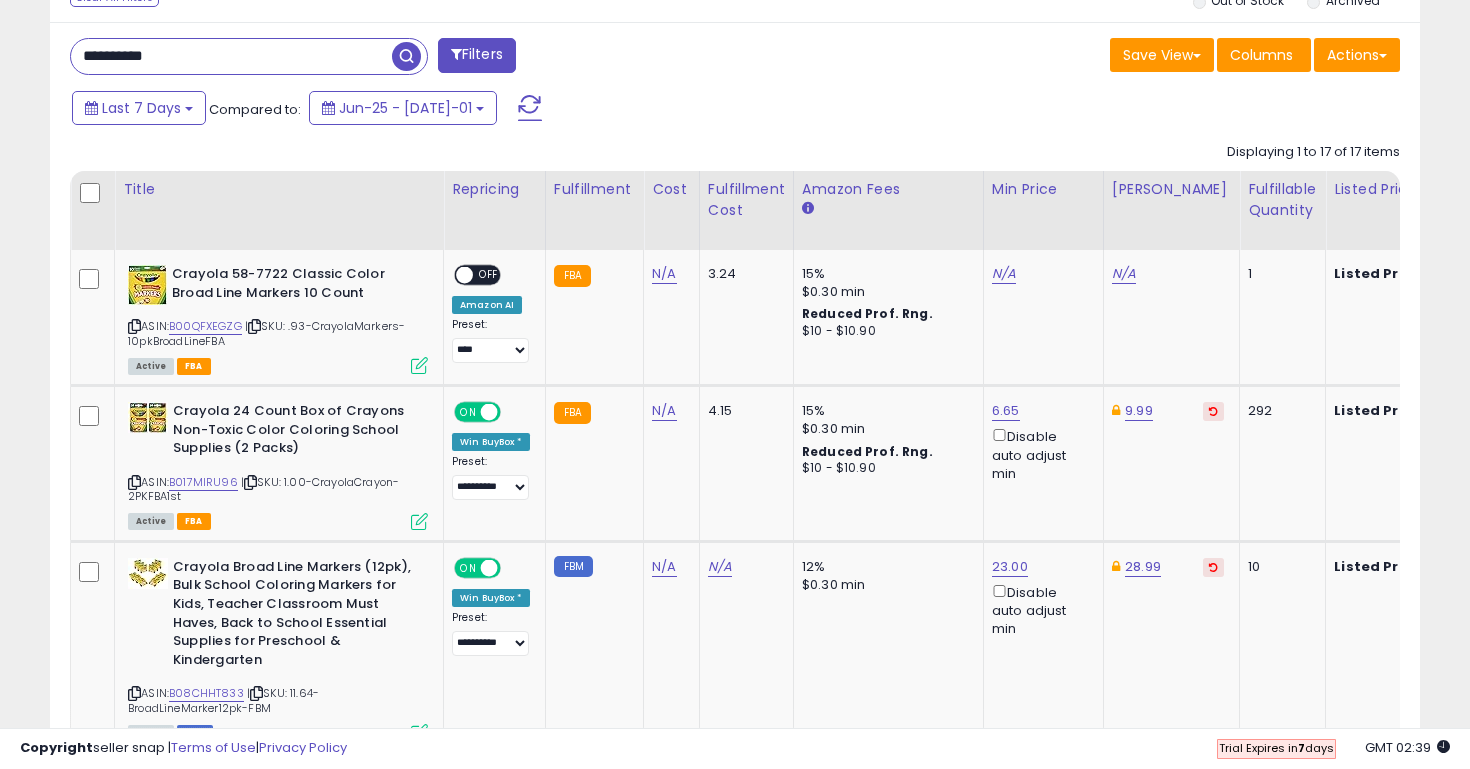 type on "**********" 